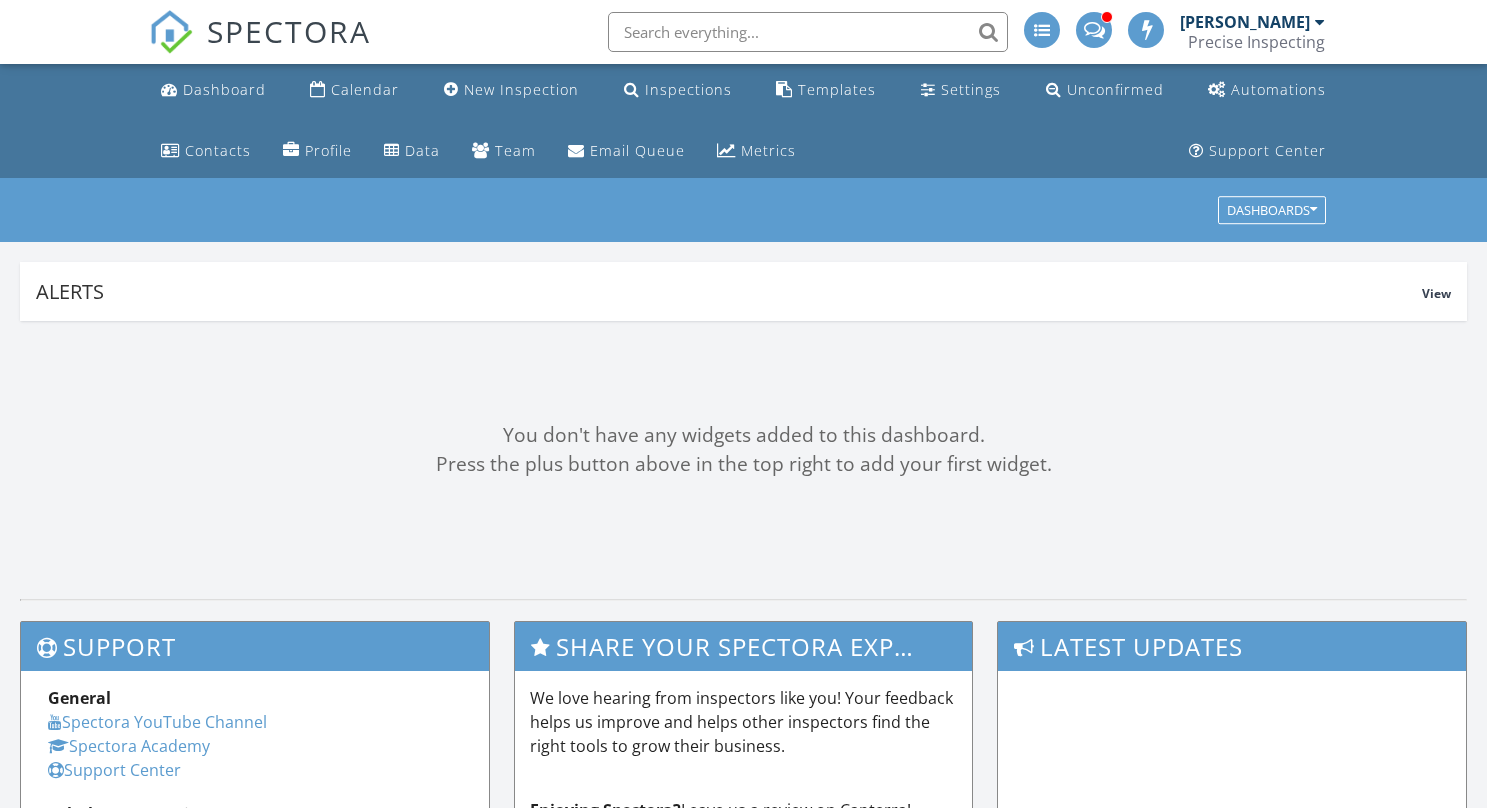 scroll, scrollTop: 0, scrollLeft: 0, axis: both 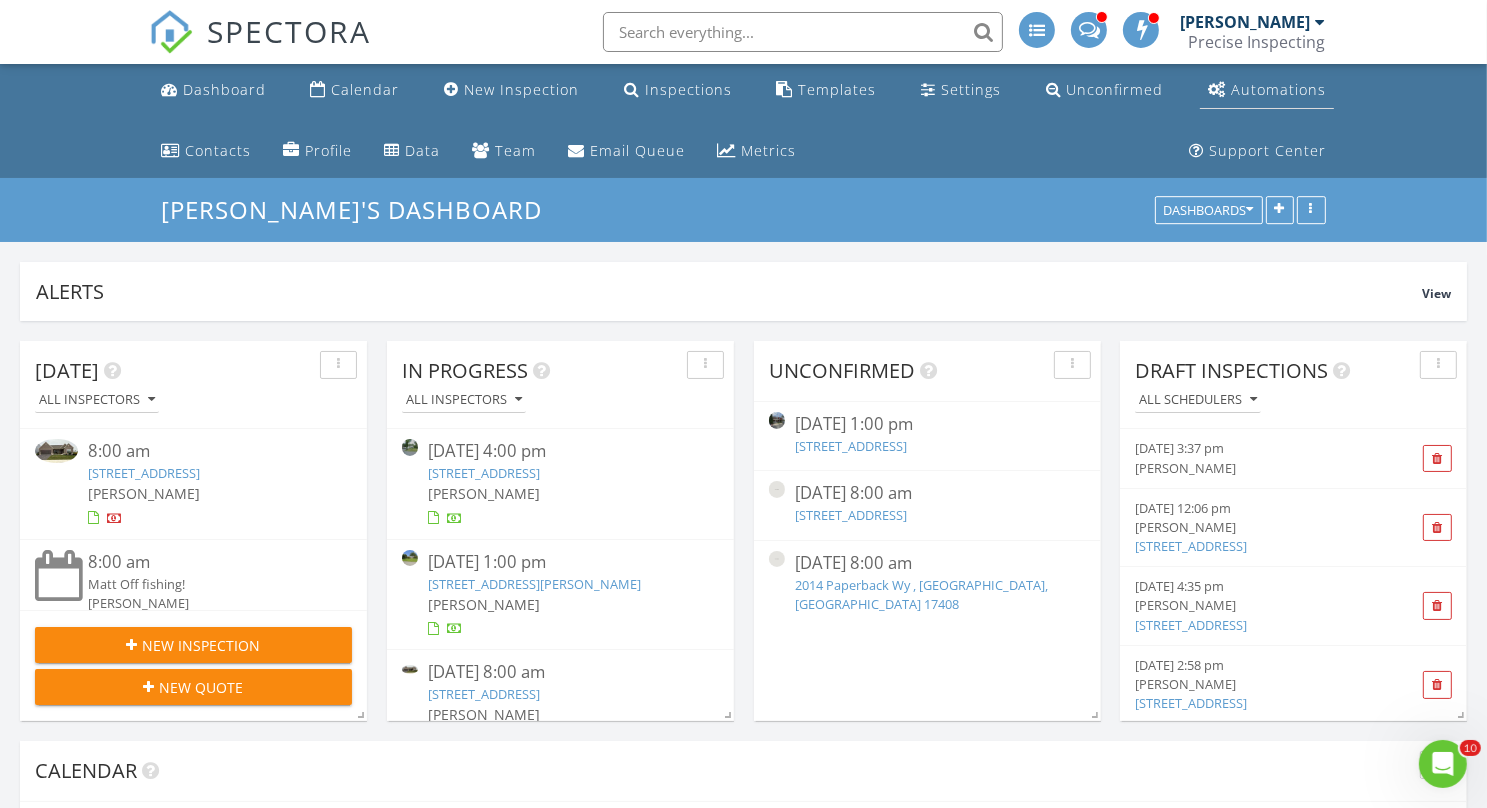 click on "Automations" at bounding box center [1278, 89] 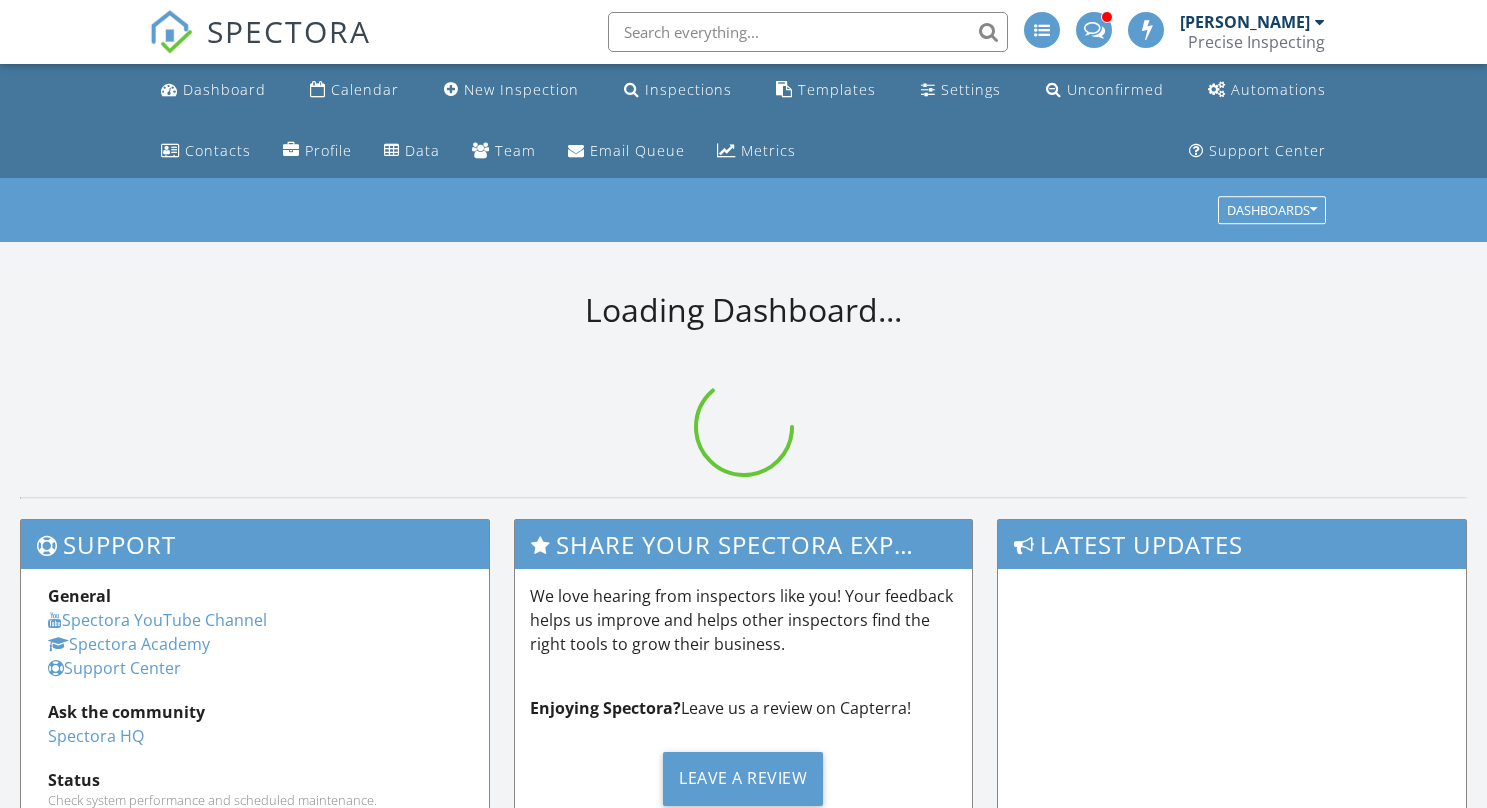 scroll, scrollTop: 0, scrollLeft: 0, axis: both 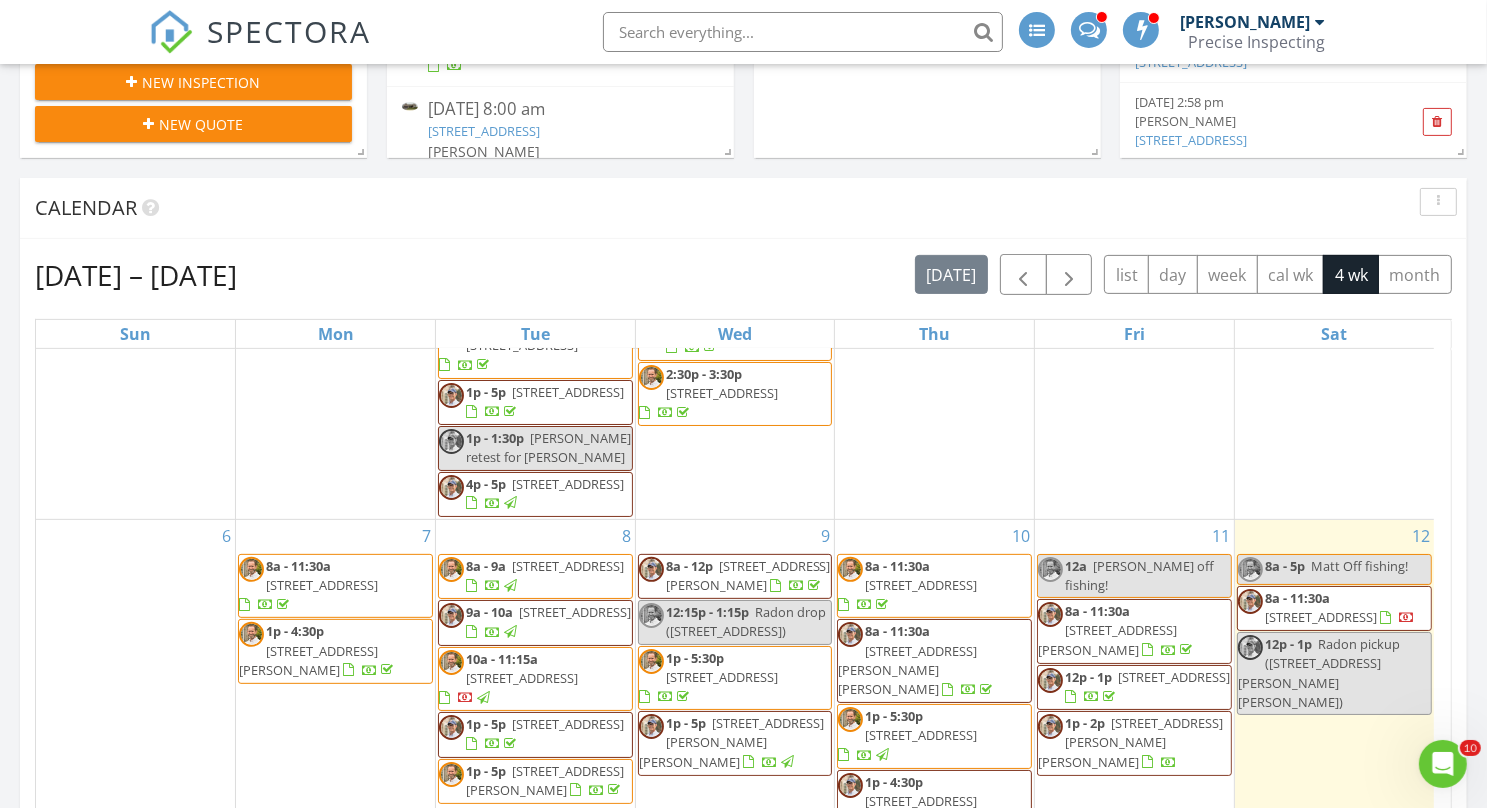 click on "342 Maxson Rd, Lancaster 17601" at bounding box center (731, 742) 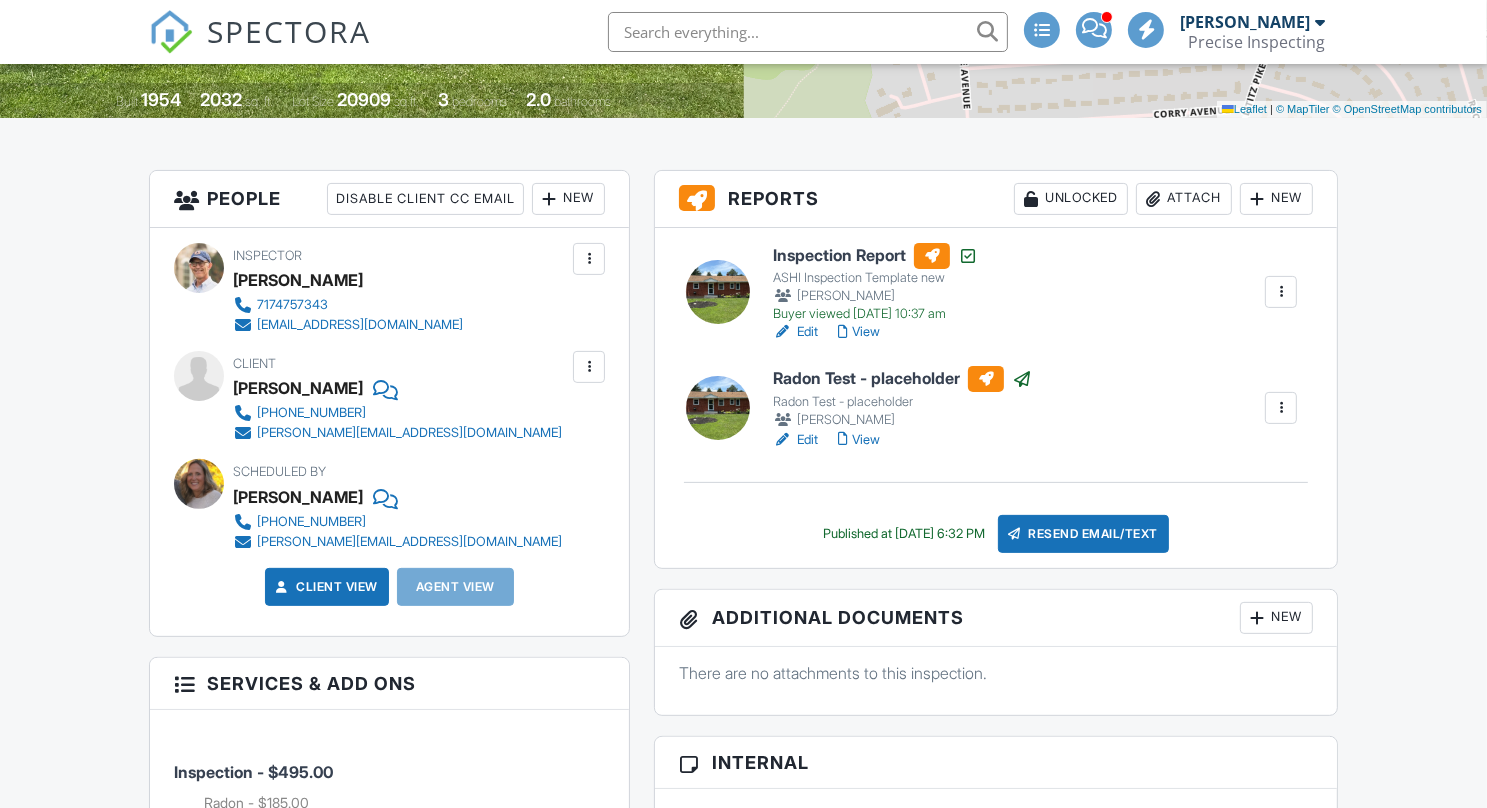 scroll, scrollTop: 478, scrollLeft: 0, axis: vertical 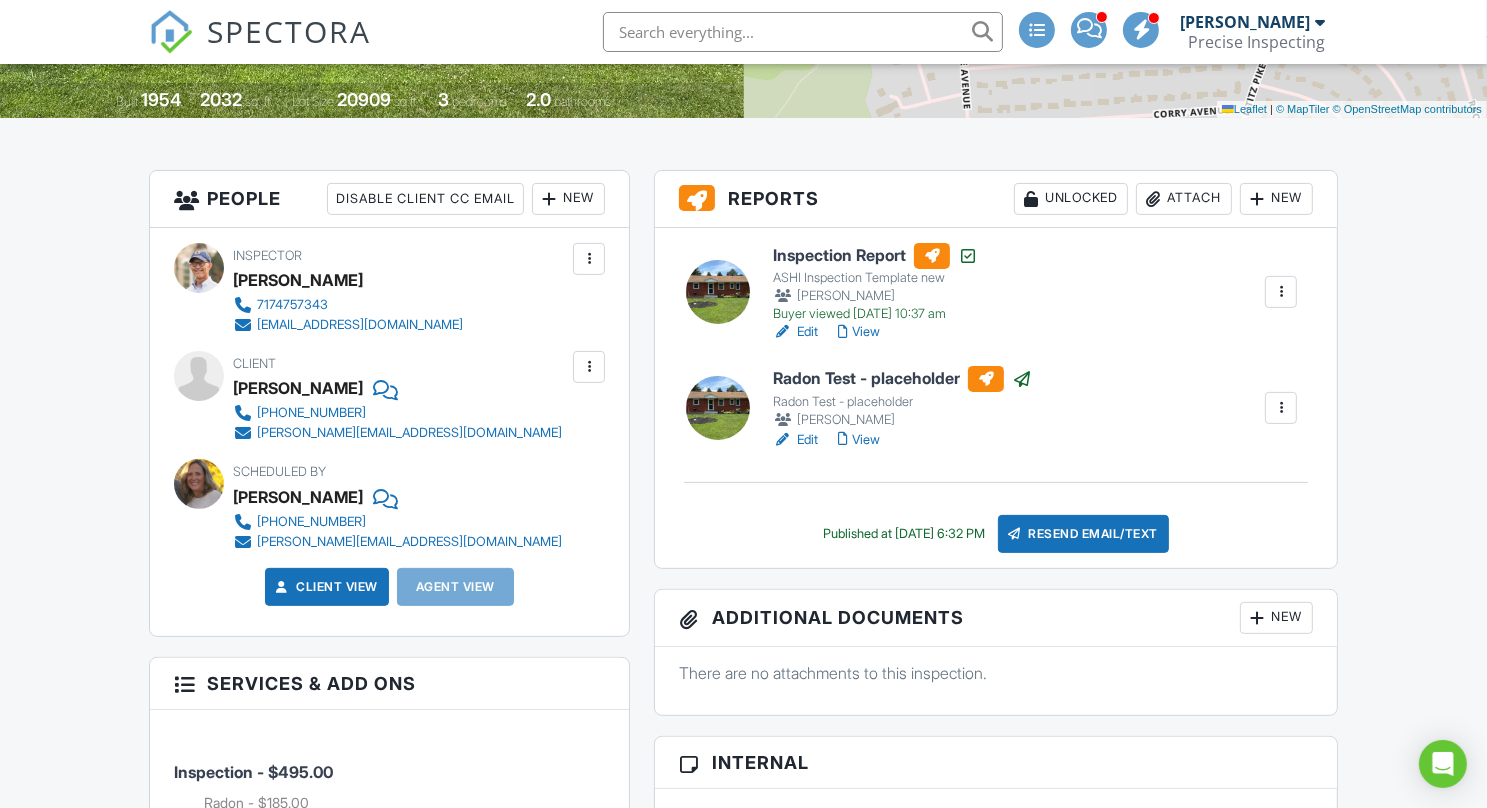 click at bounding box center (1281, 408) 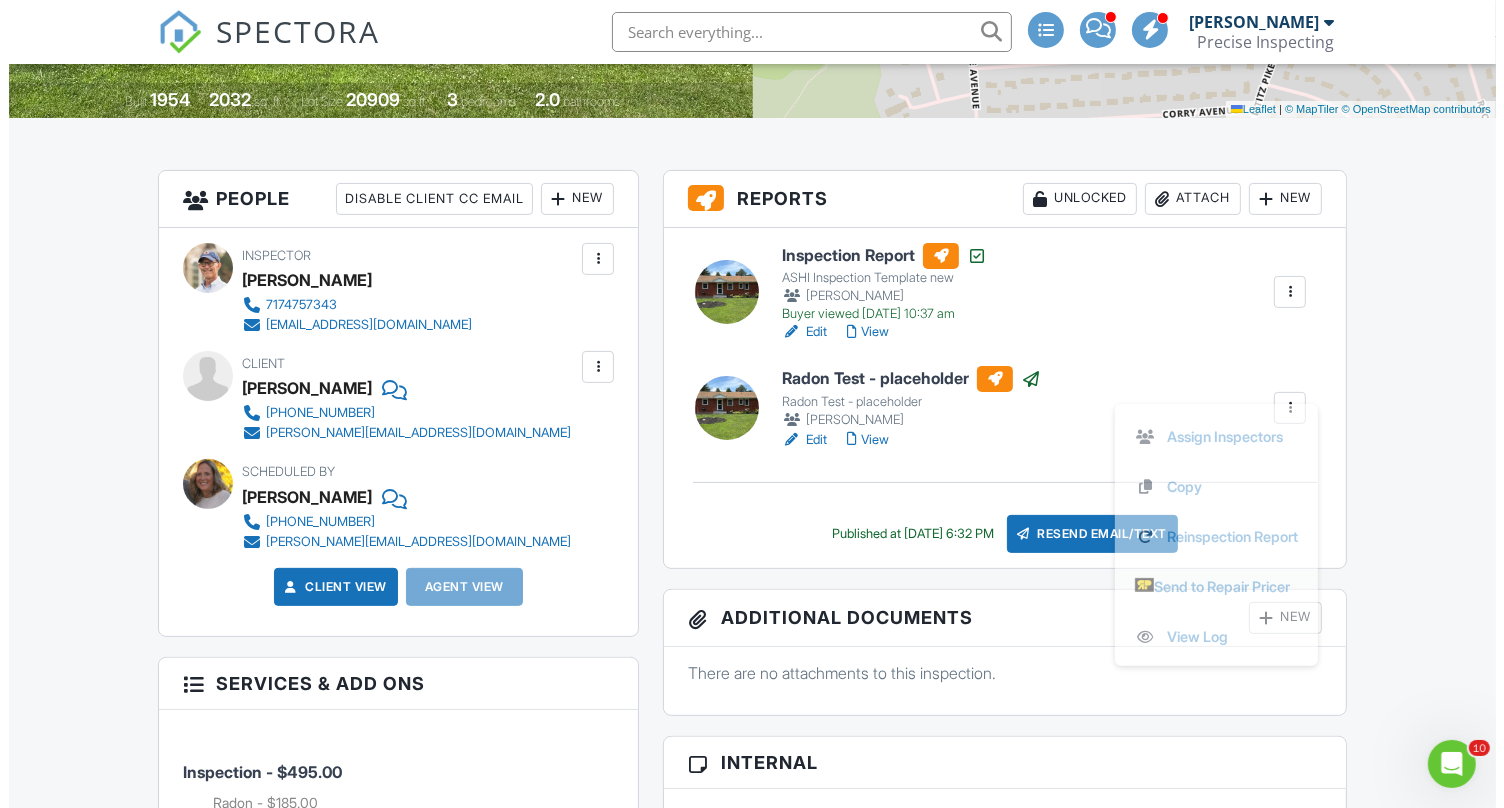 scroll, scrollTop: 0, scrollLeft: 0, axis: both 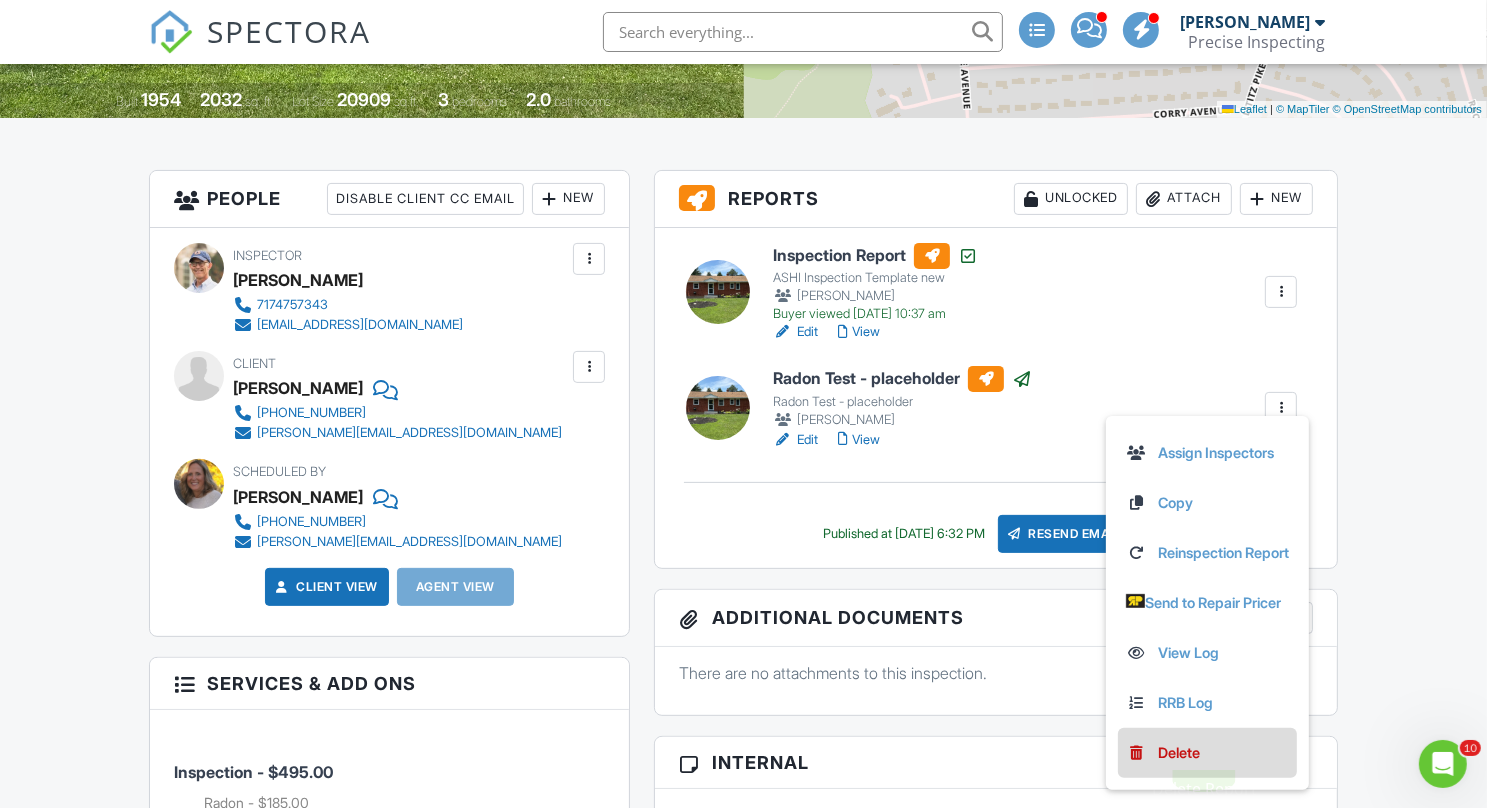 click on "Delete" at bounding box center [1179, 753] 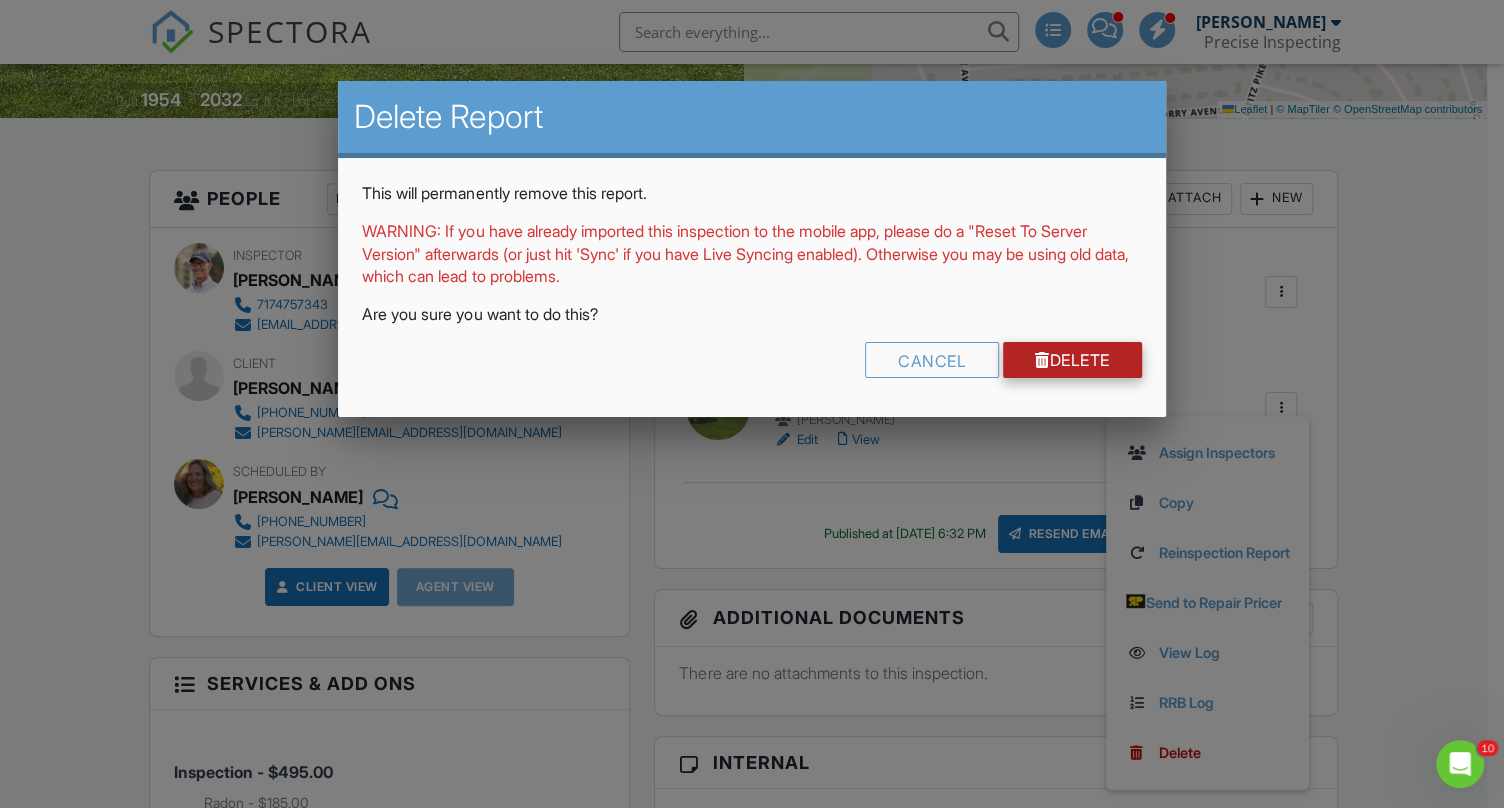 click on "Delete" at bounding box center (1072, 360) 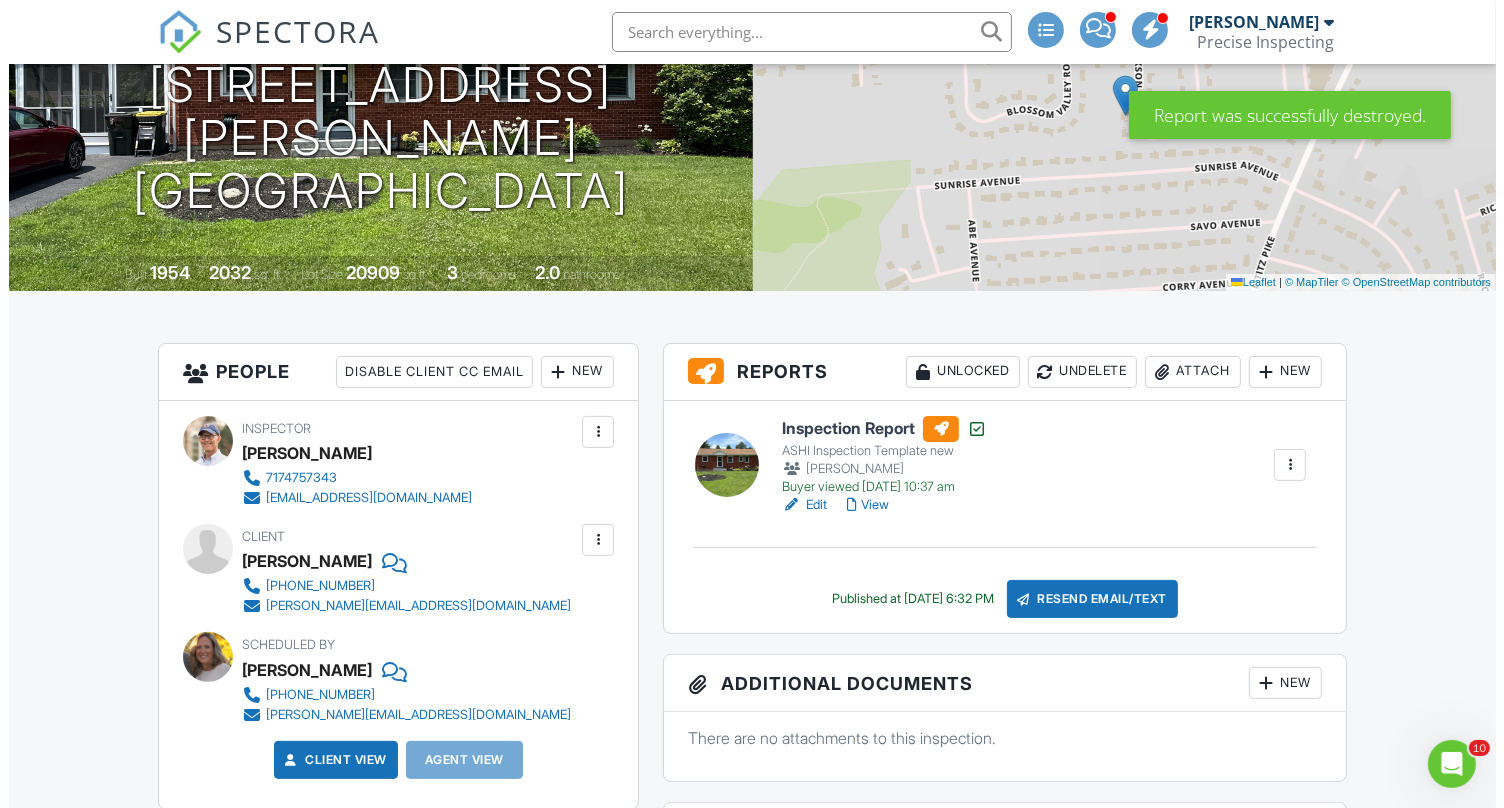 scroll, scrollTop: 0, scrollLeft: 0, axis: both 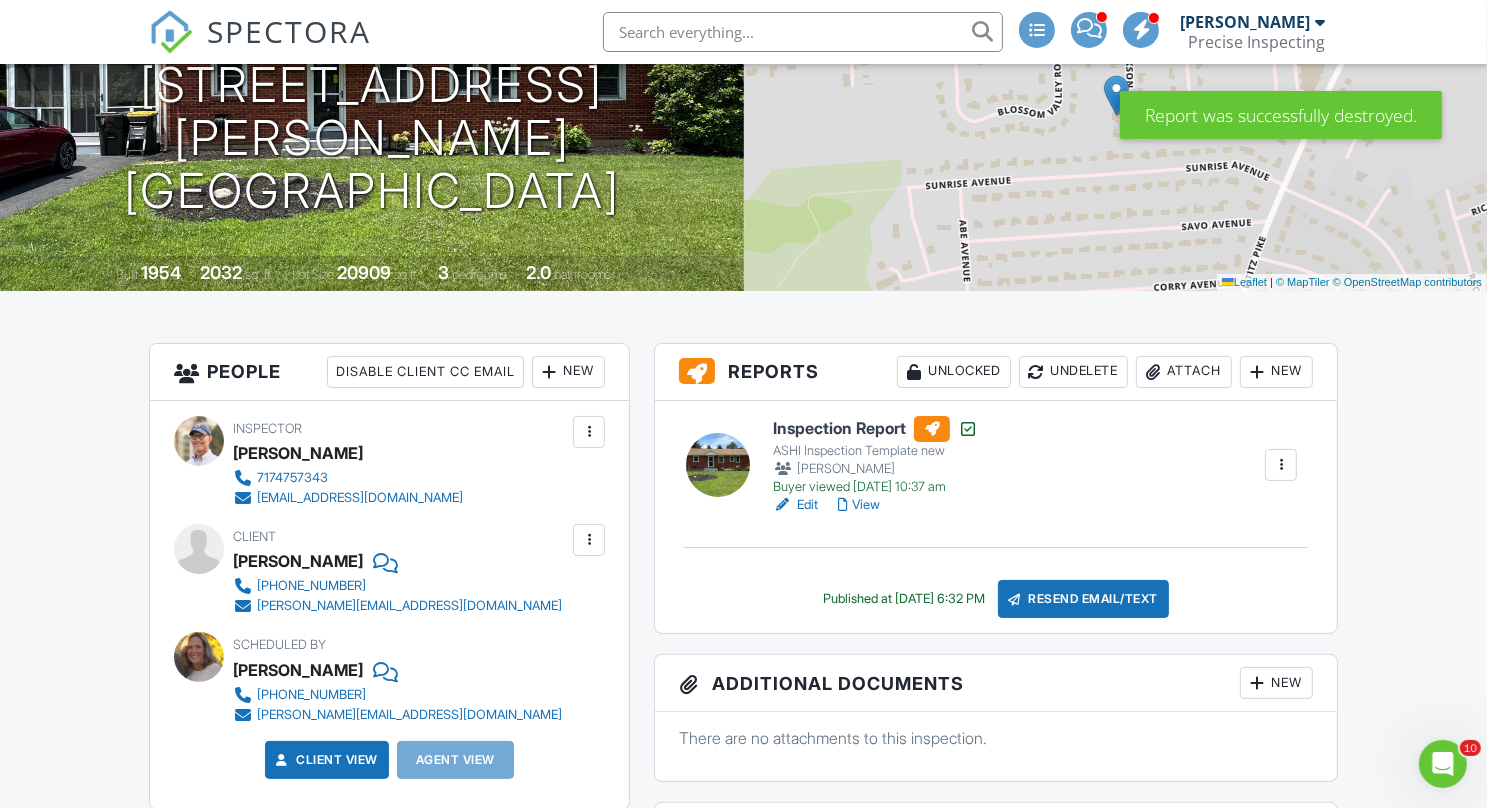 click on "Attach" at bounding box center (1184, 372) 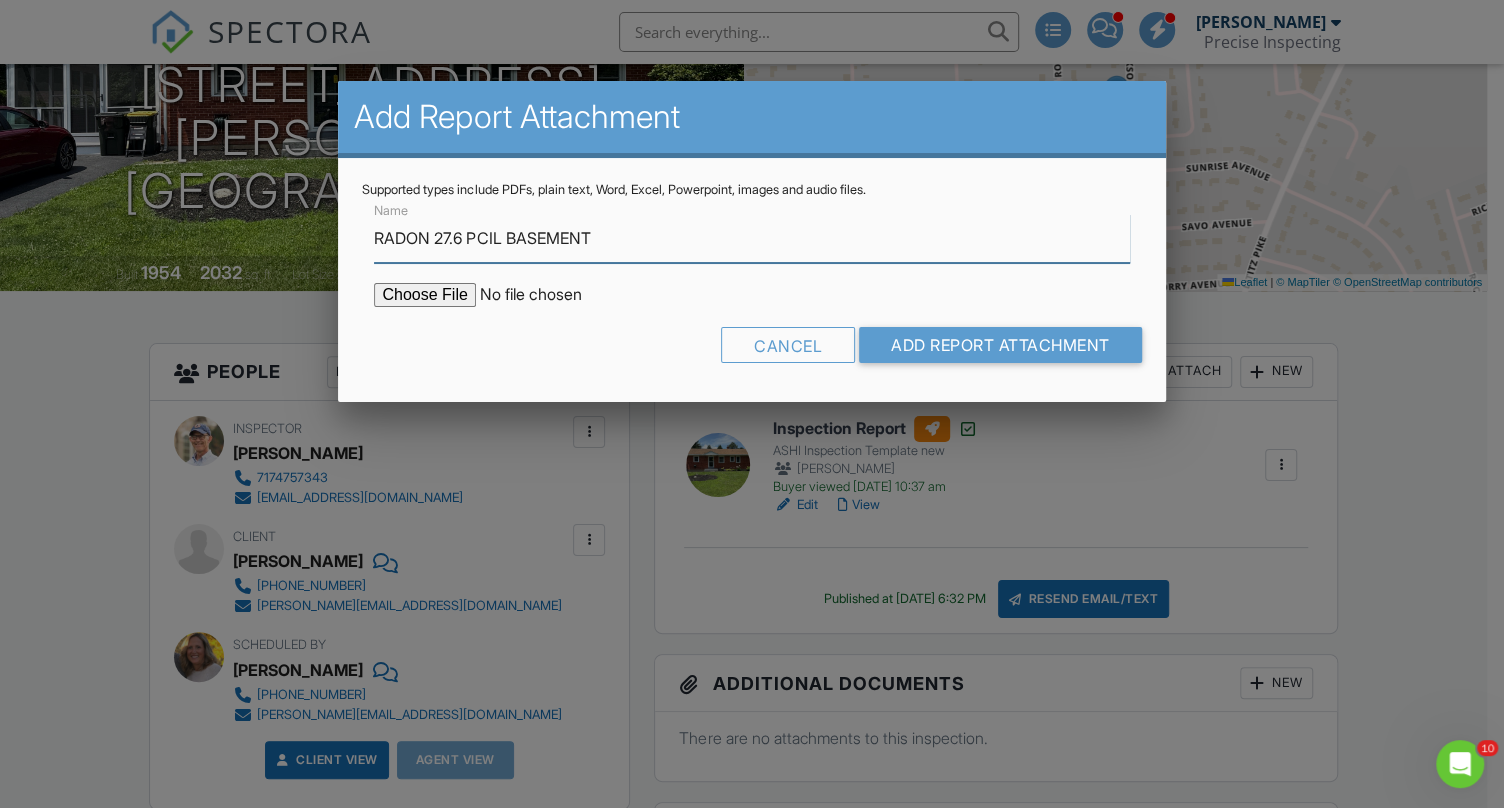 click on "RADON 27.6 PCIL BASEMENT" at bounding box center [751, 238] 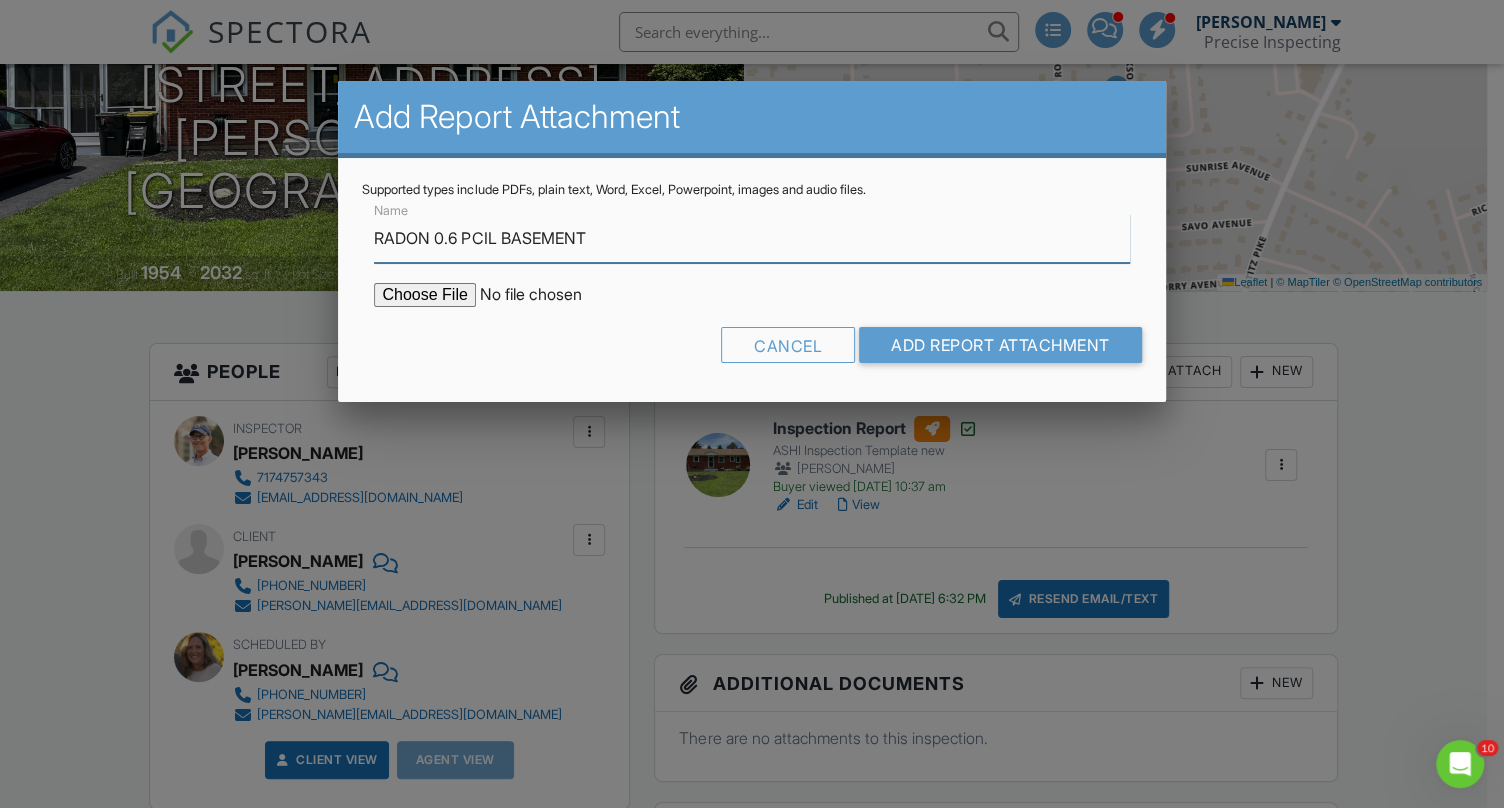 type on "RADON 0.6 PCIL BASEMENT" 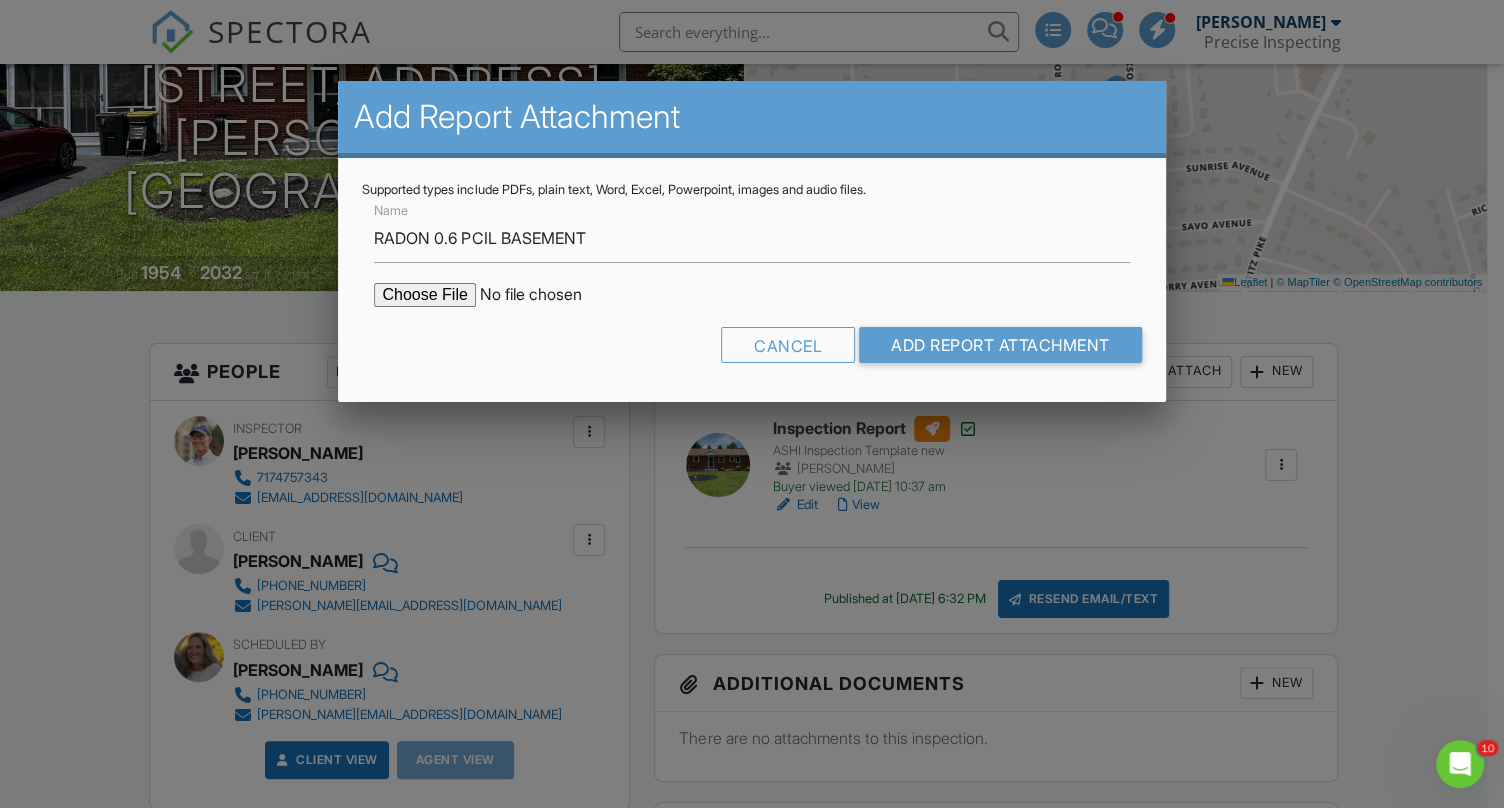 click at bounding box center (544, 295) 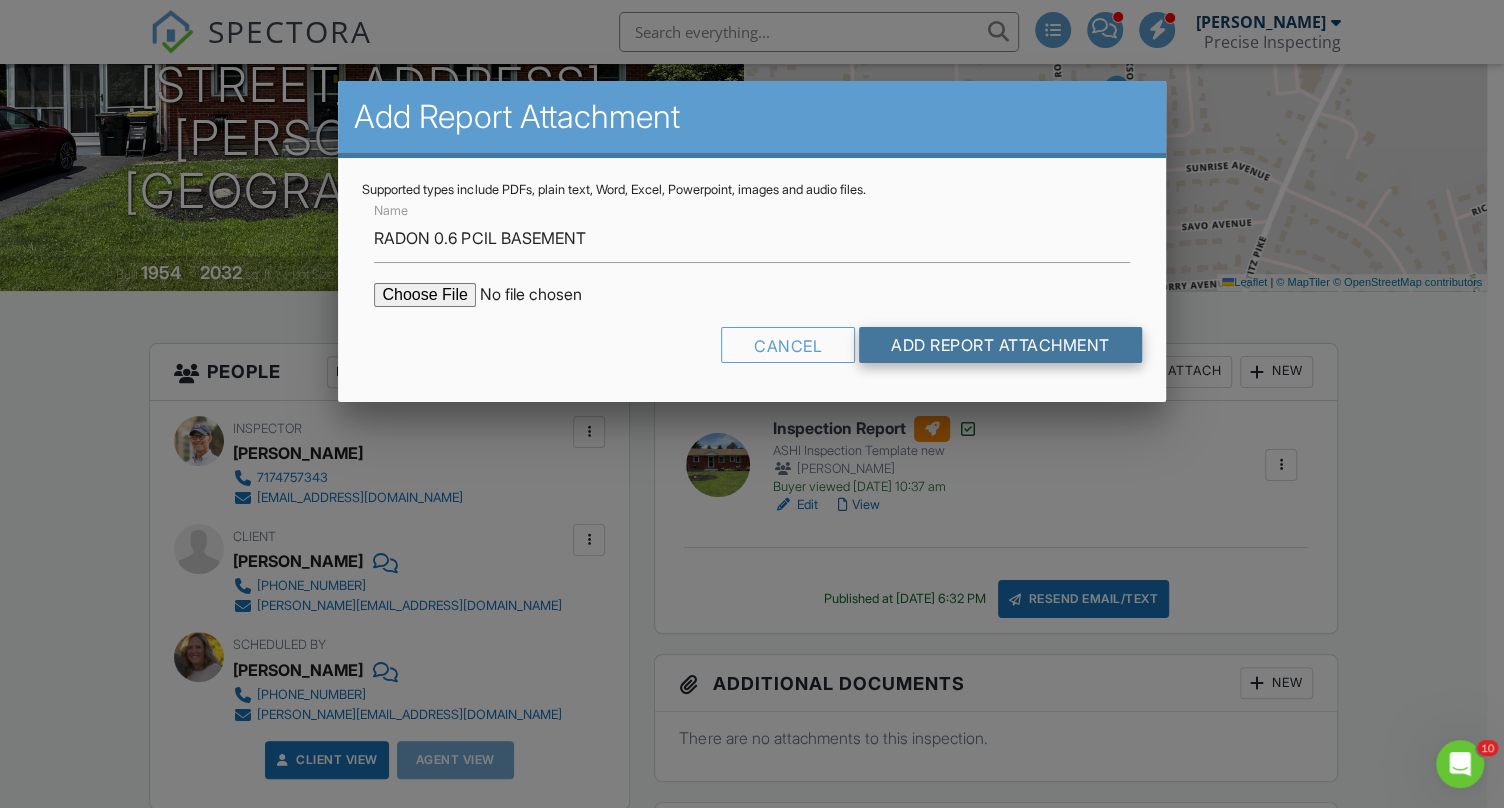 click on "Add Report Attachment" at bounding box center [1000, 345] 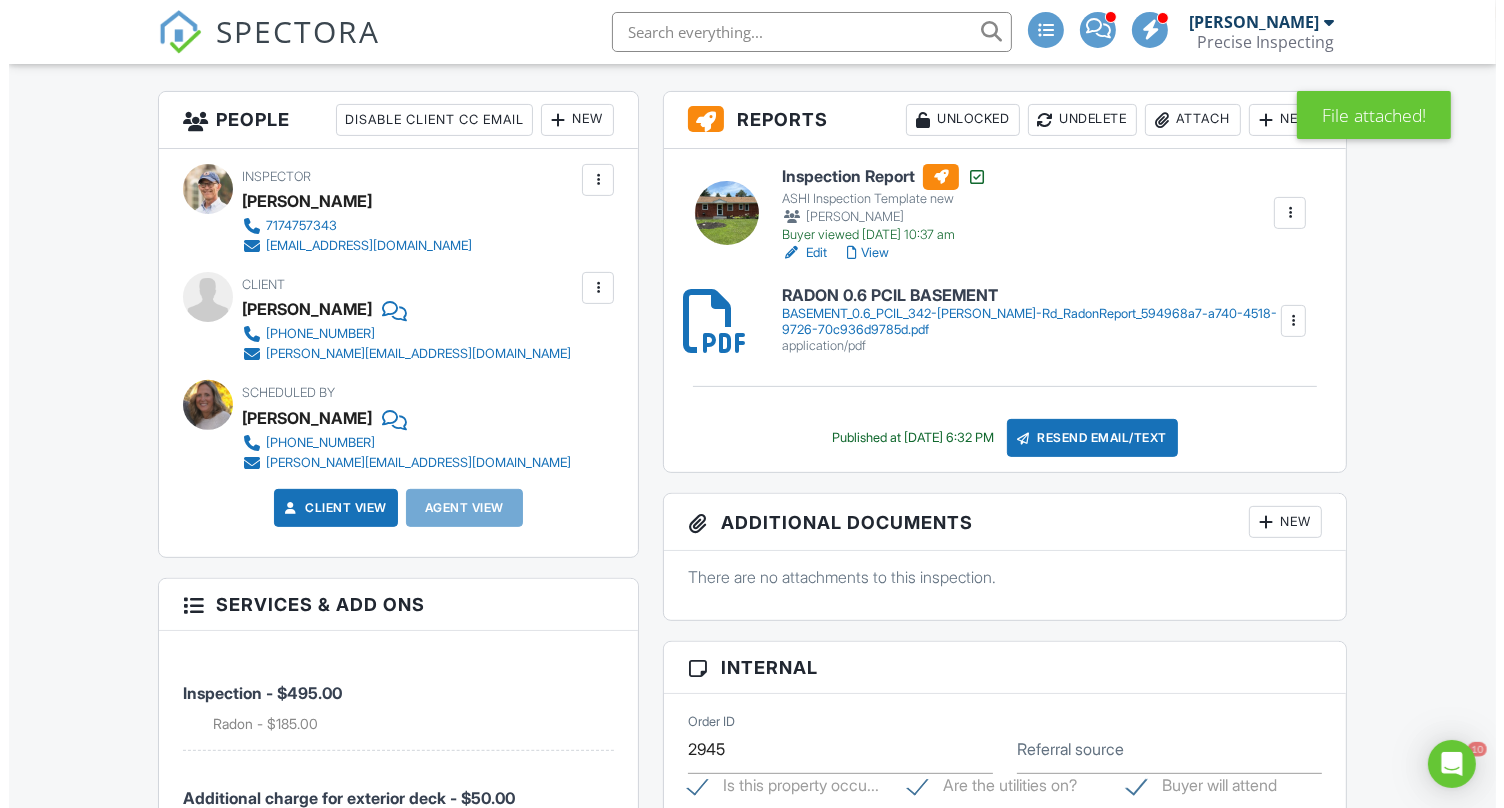 scroll, scrollTop: 0, scrollLeft: 0, axis: both 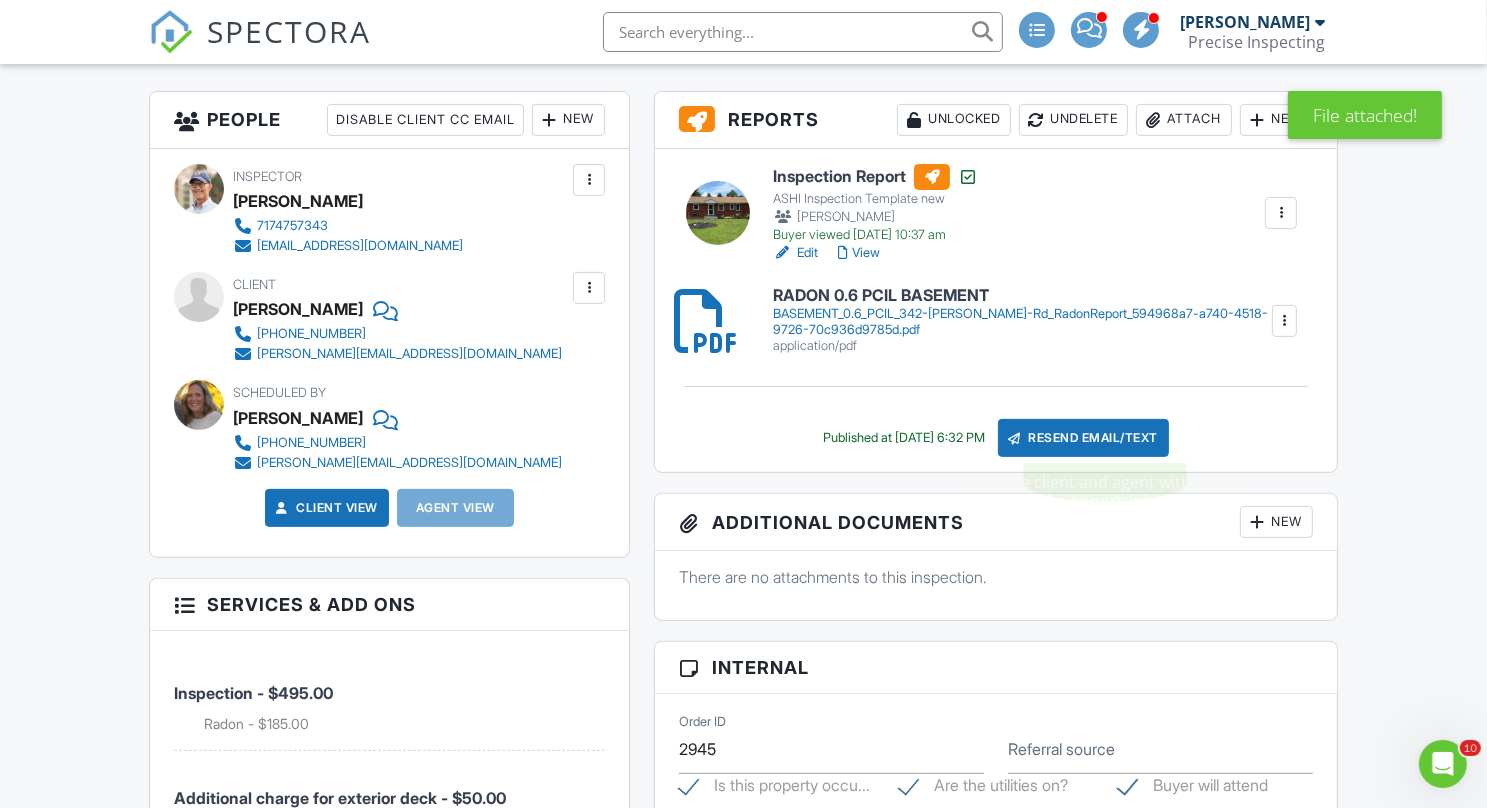 click on "Resend Email/Text" at bounding box center [1084, 438] 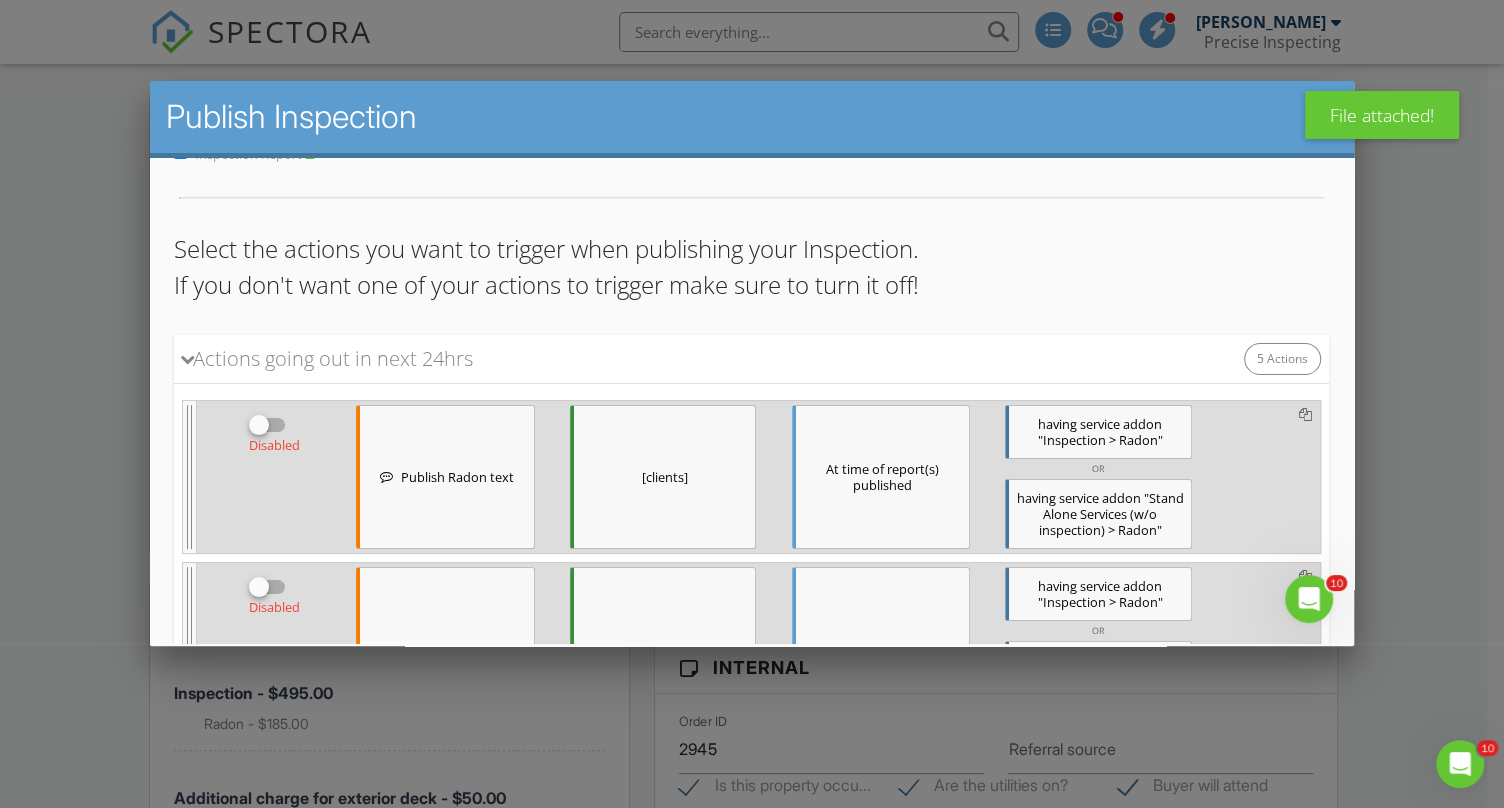 scroll, scrollTop: 148, scrollLeft: 0, axis: vertical 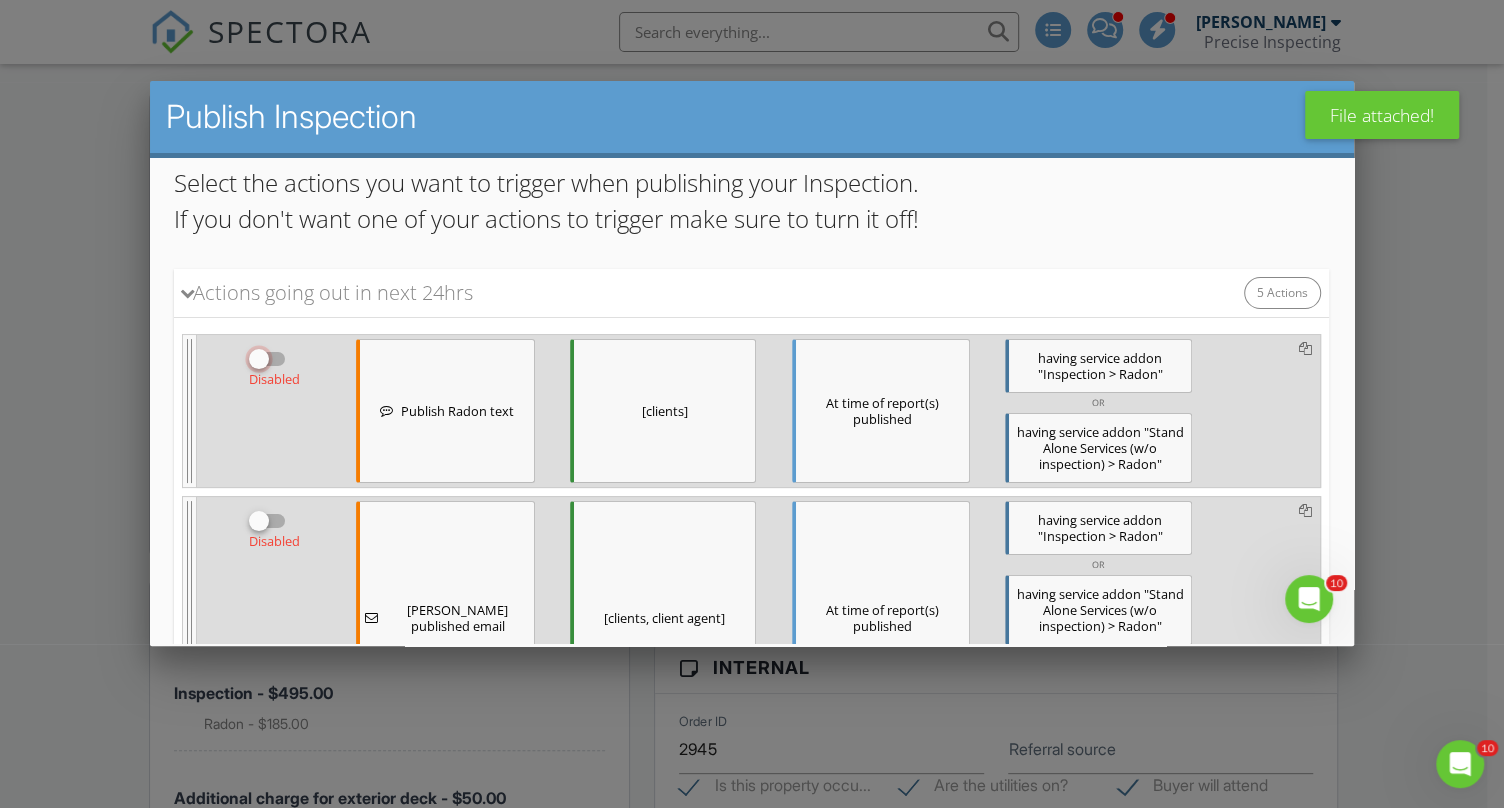 click at bounding box center (268, 366) 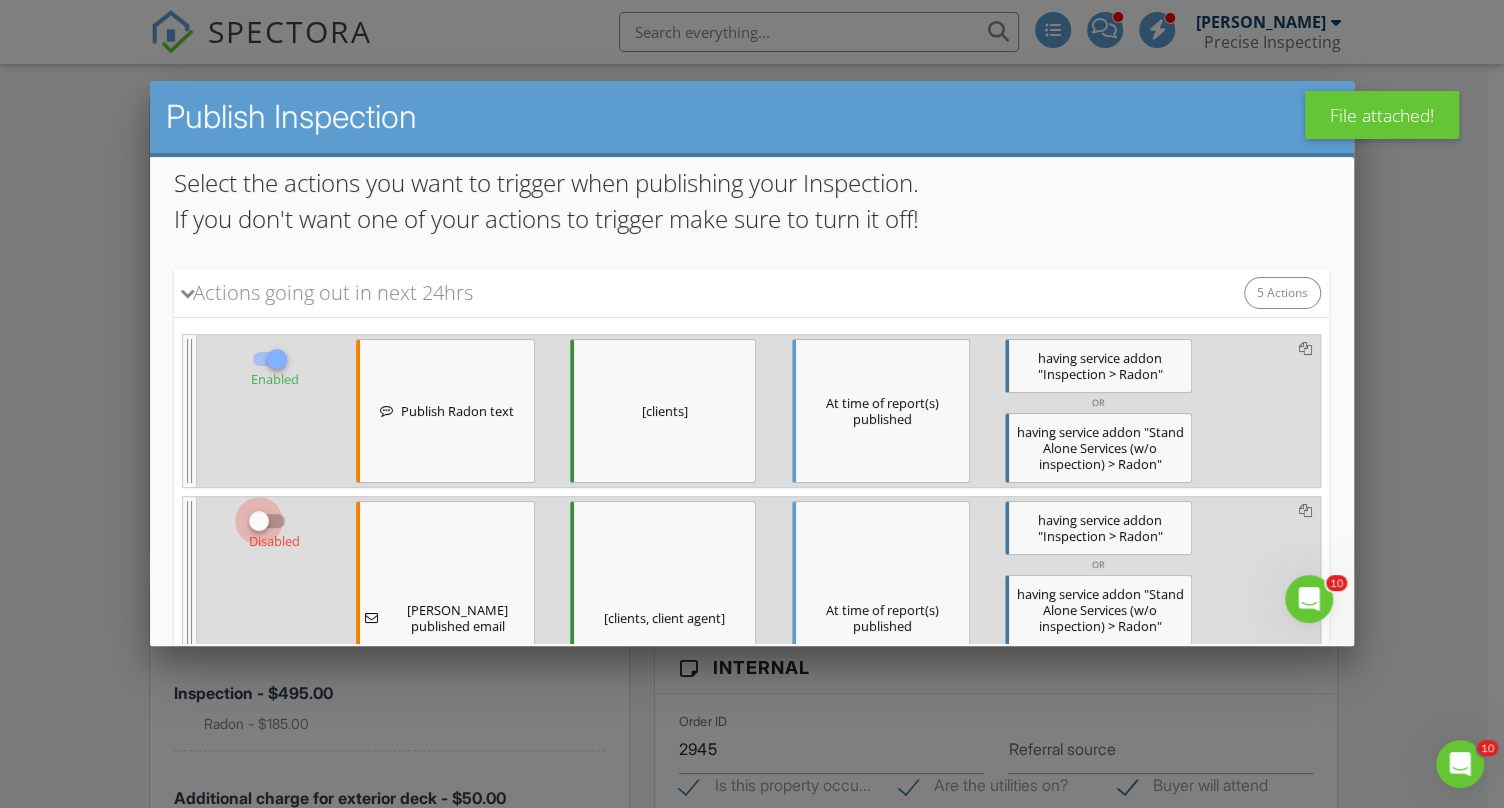 click at bounding box center [259, 520] 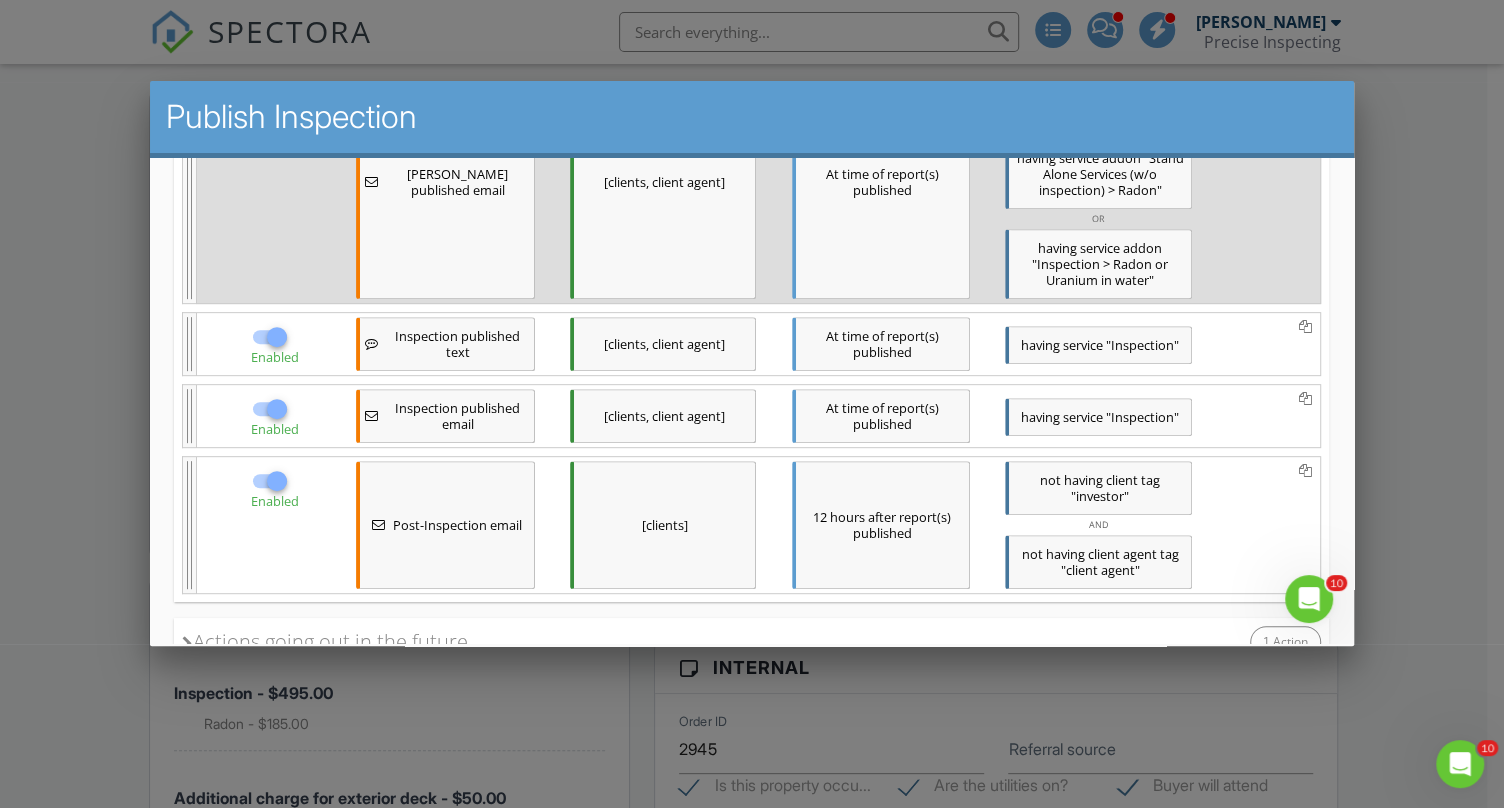 scroll, scrollTop: 588, scrollLeft: 0, axis: vertical 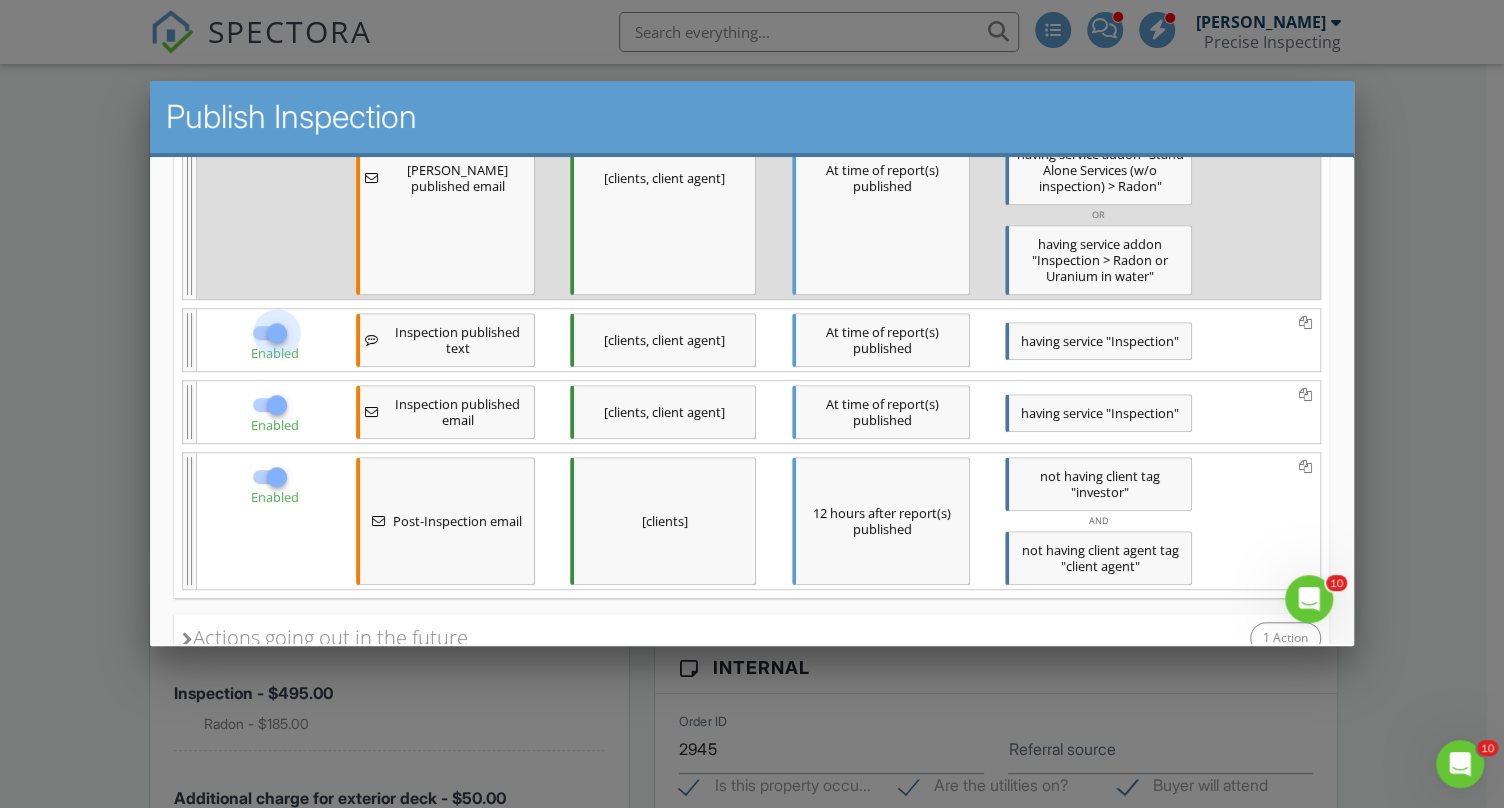 click at bounding box center [277, 332] 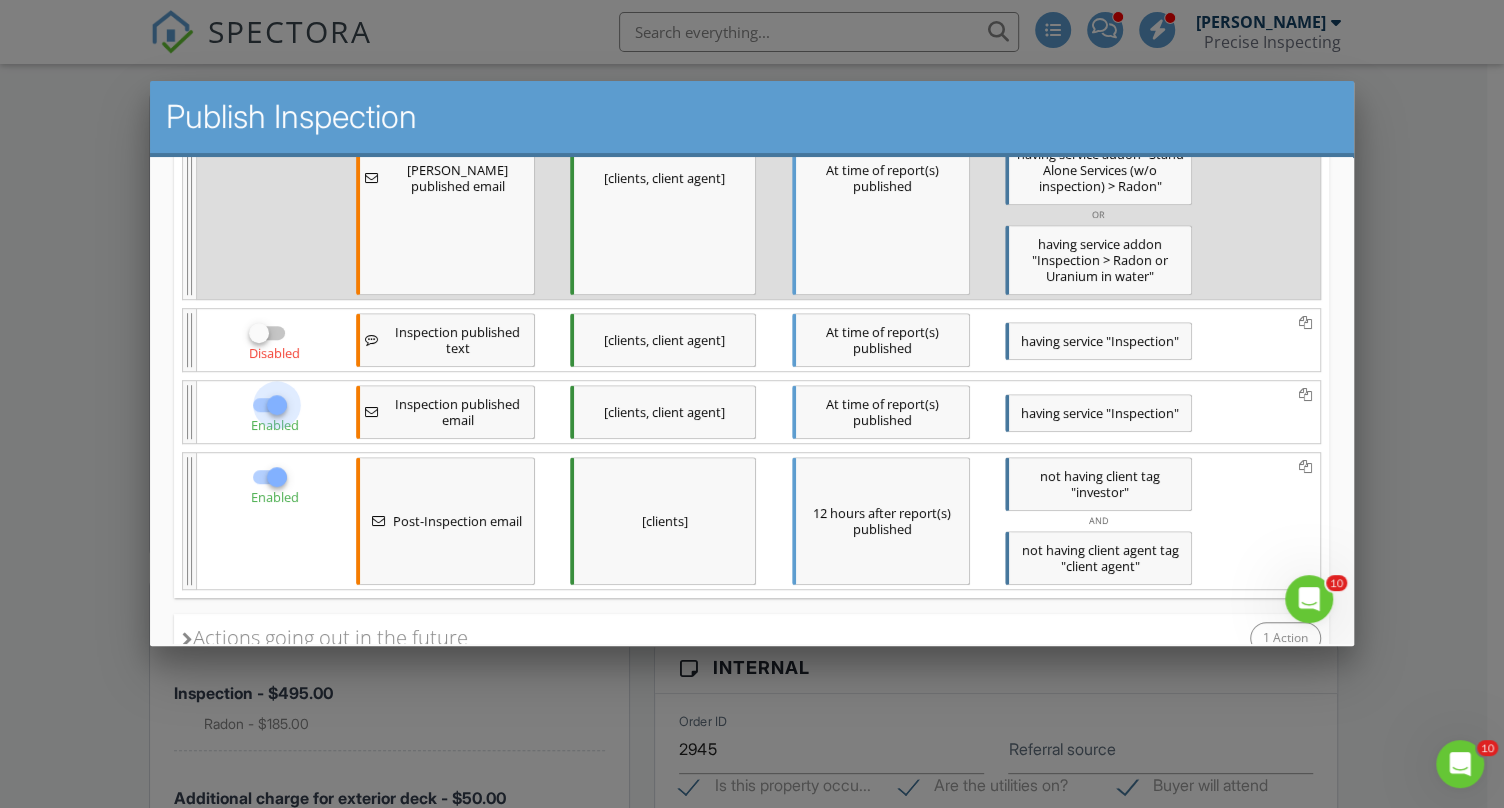 click at bounding box center [277, 404] 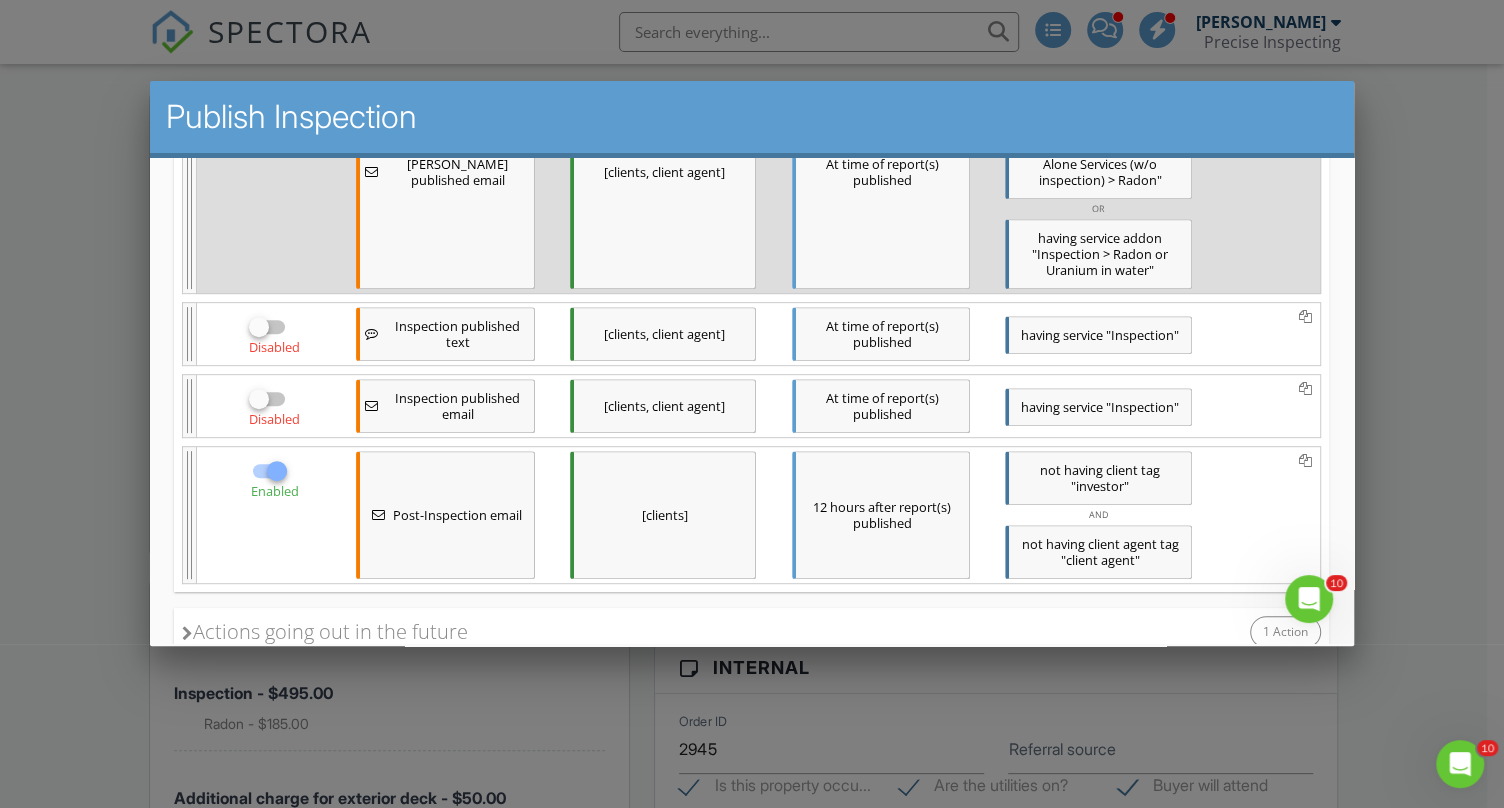 scroll, scrollTop: 718, scrollLeft: 0, axis: vertical 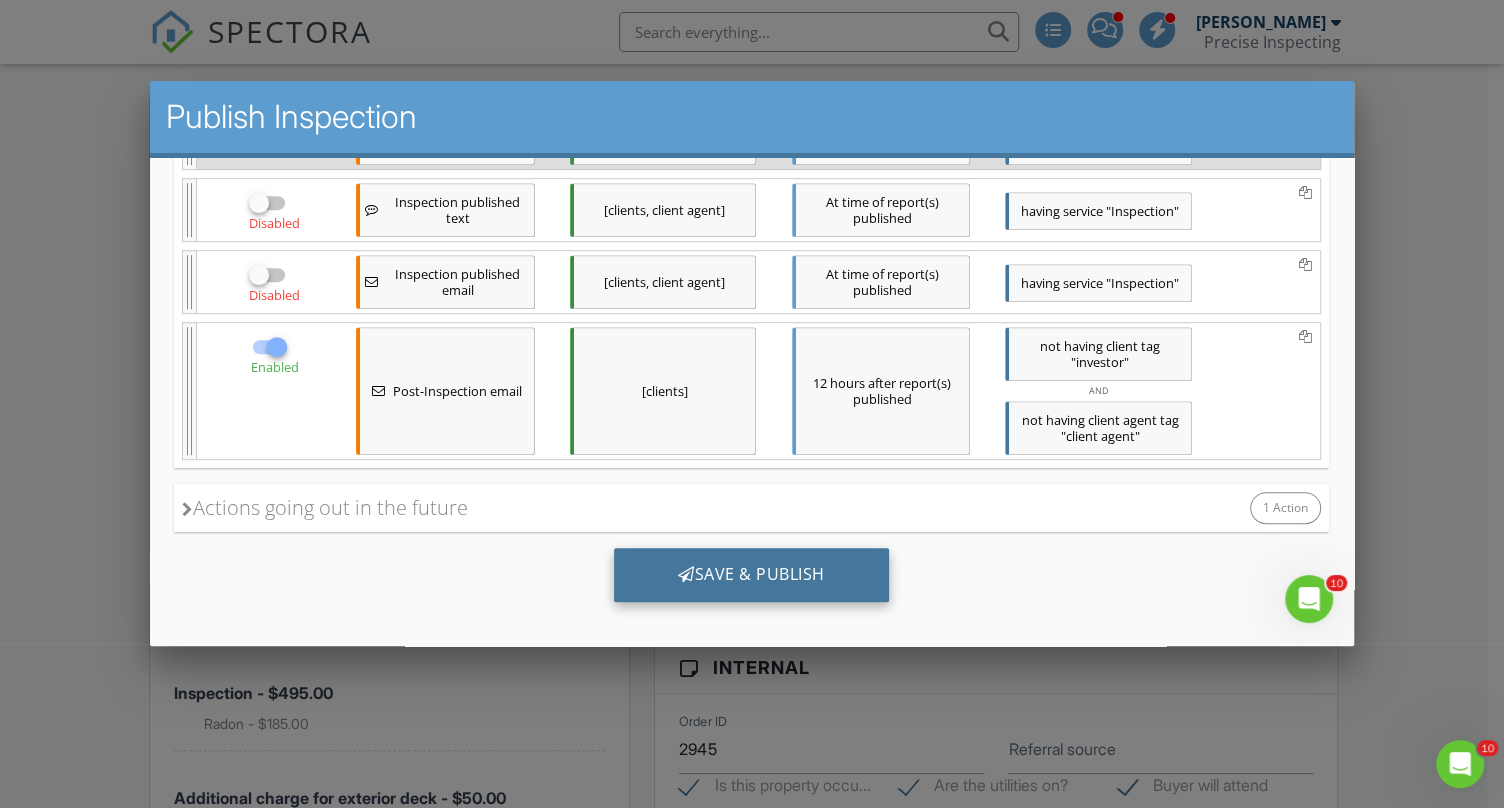 click on "Save & Publish" at bounding box center (751, 574) 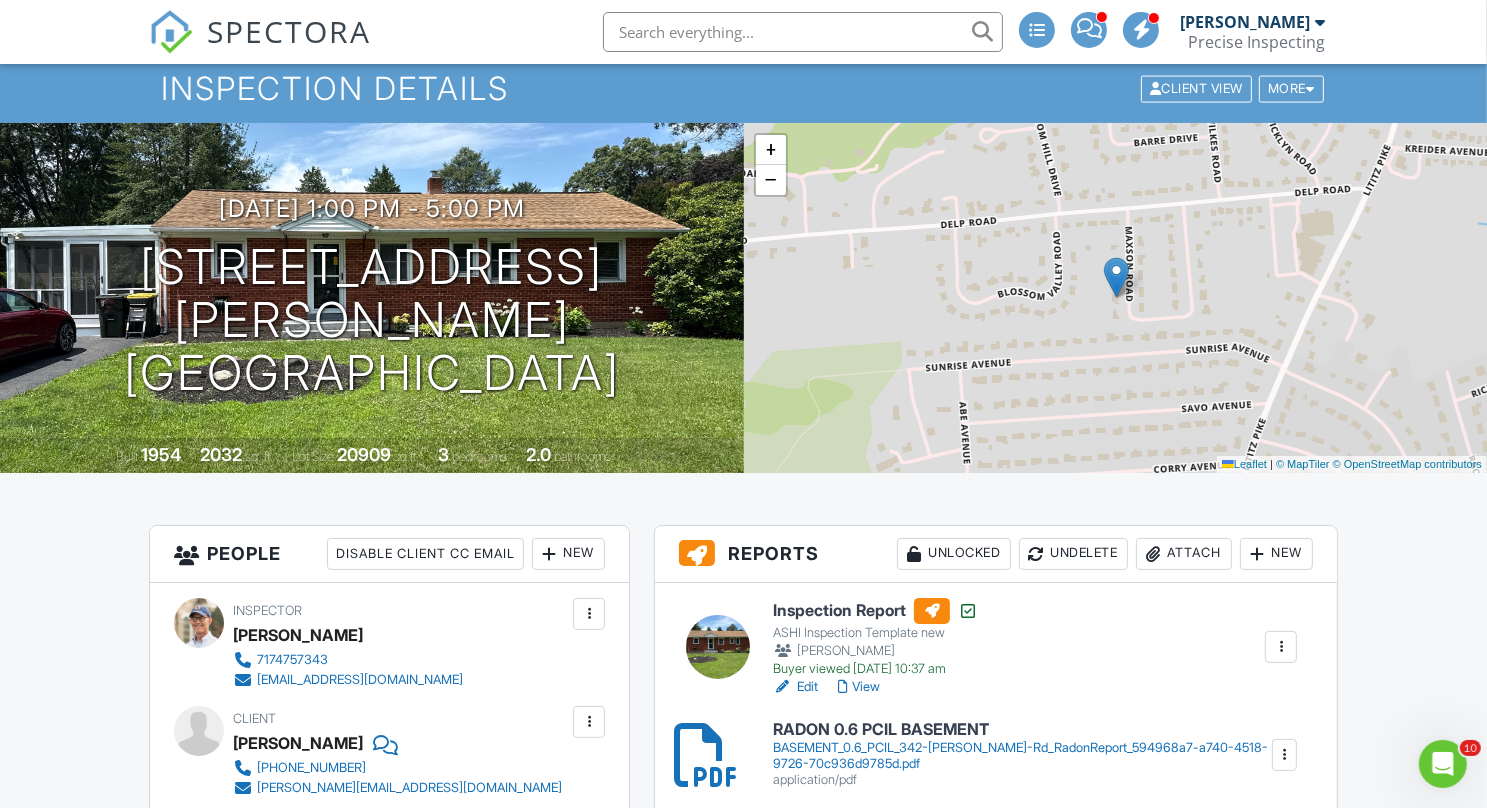 scroll, scrollTop: 0, scrollLeft: 0, axis: both 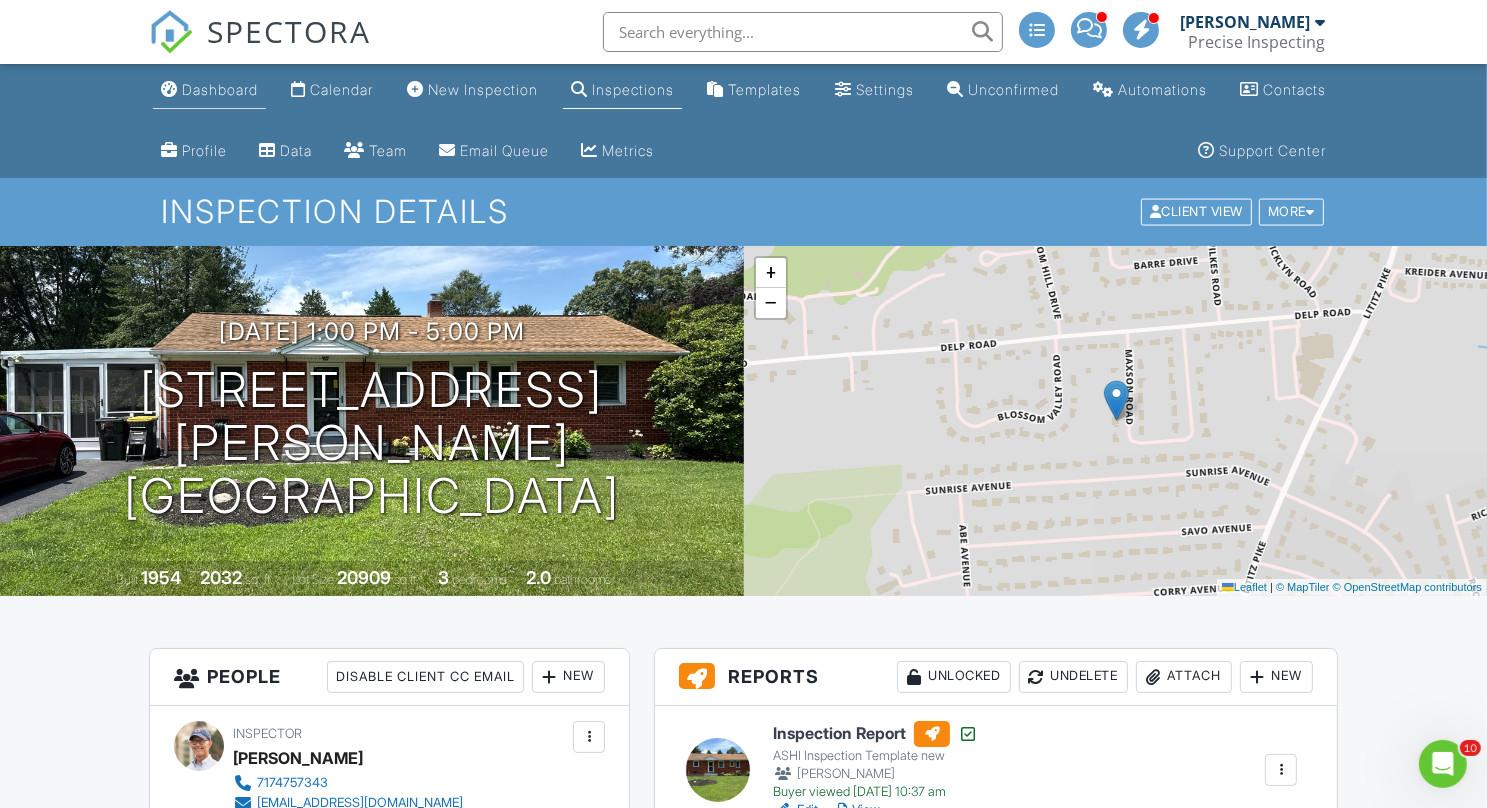 click on "Dashboard" at bounding box center (220, 89) 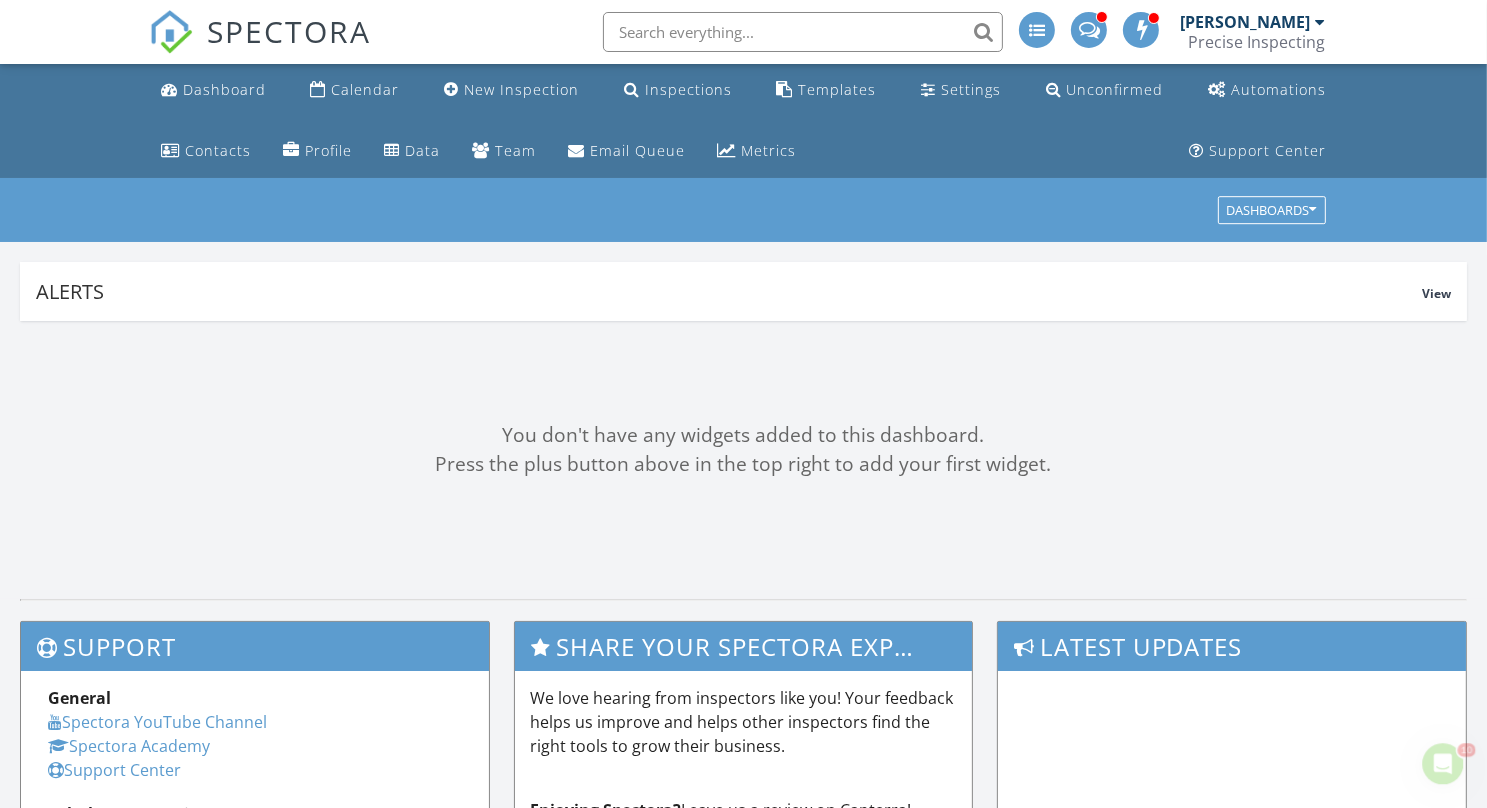scroll, scrollTop: 0, scrollLeft: 0, axis: both 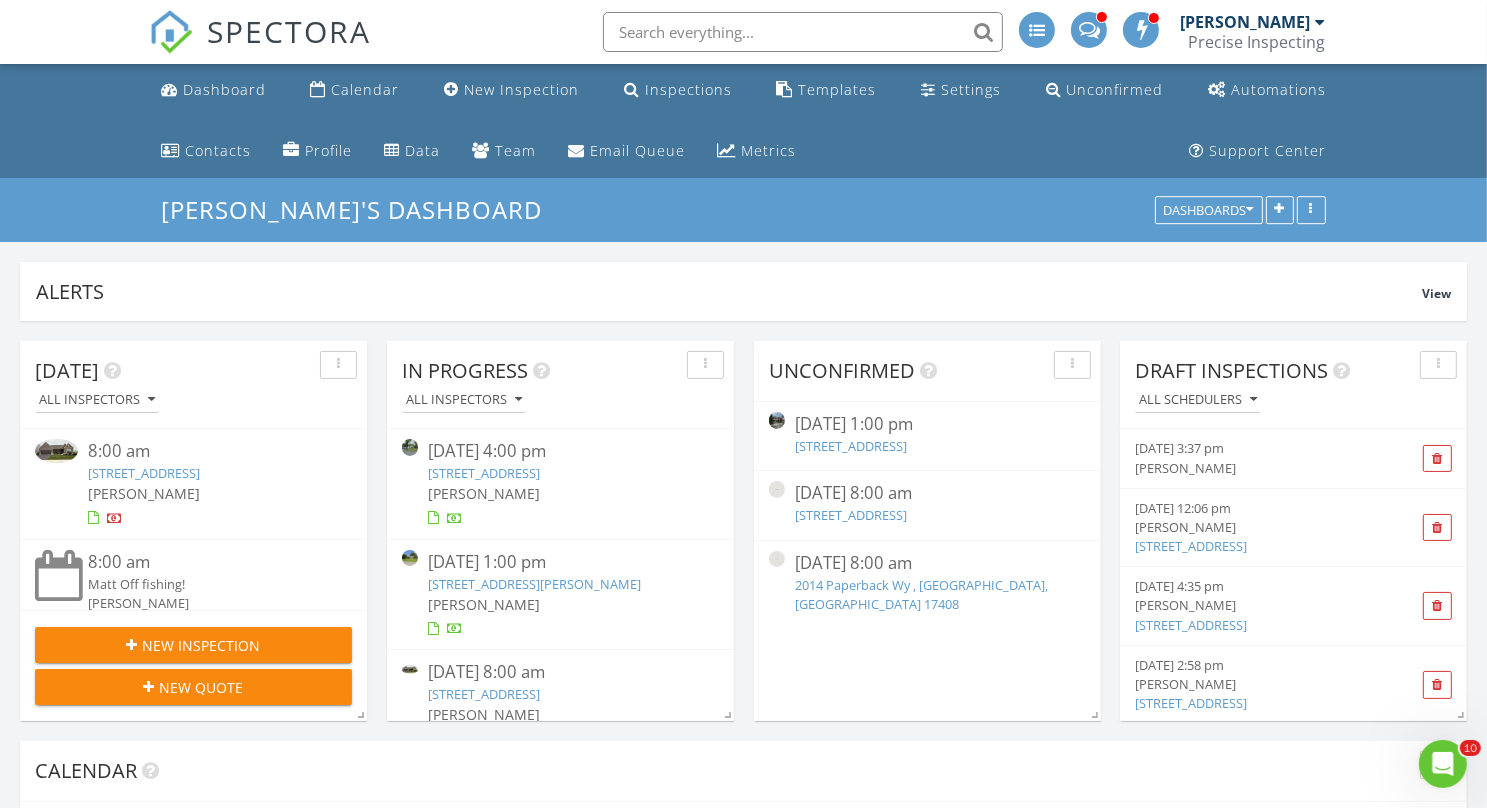click on "[STREET_ADDRESS]" at bounding box center [144, 473] 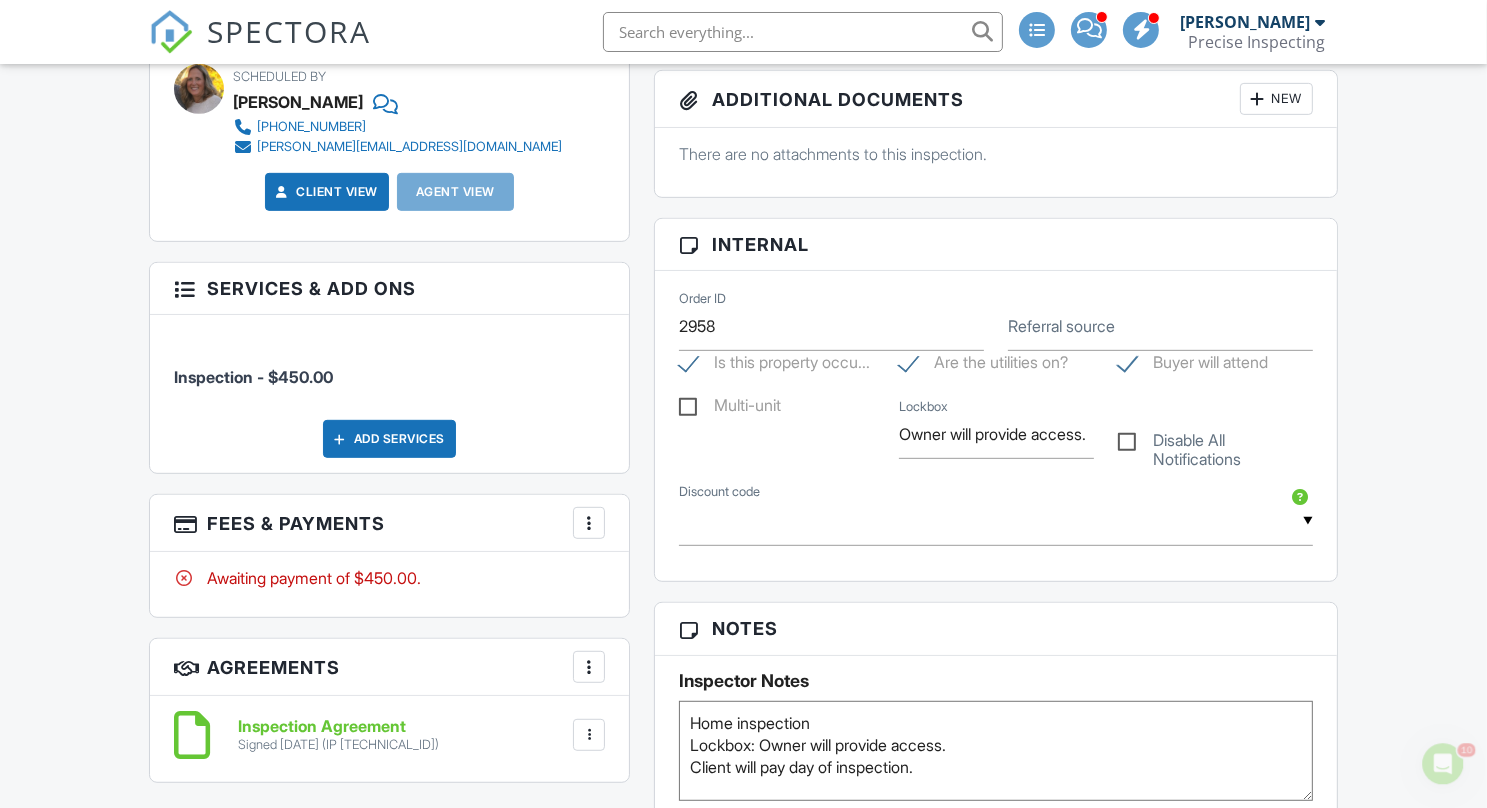 scroll, scrollTop: 0, scrollLeft: 0, axis: both 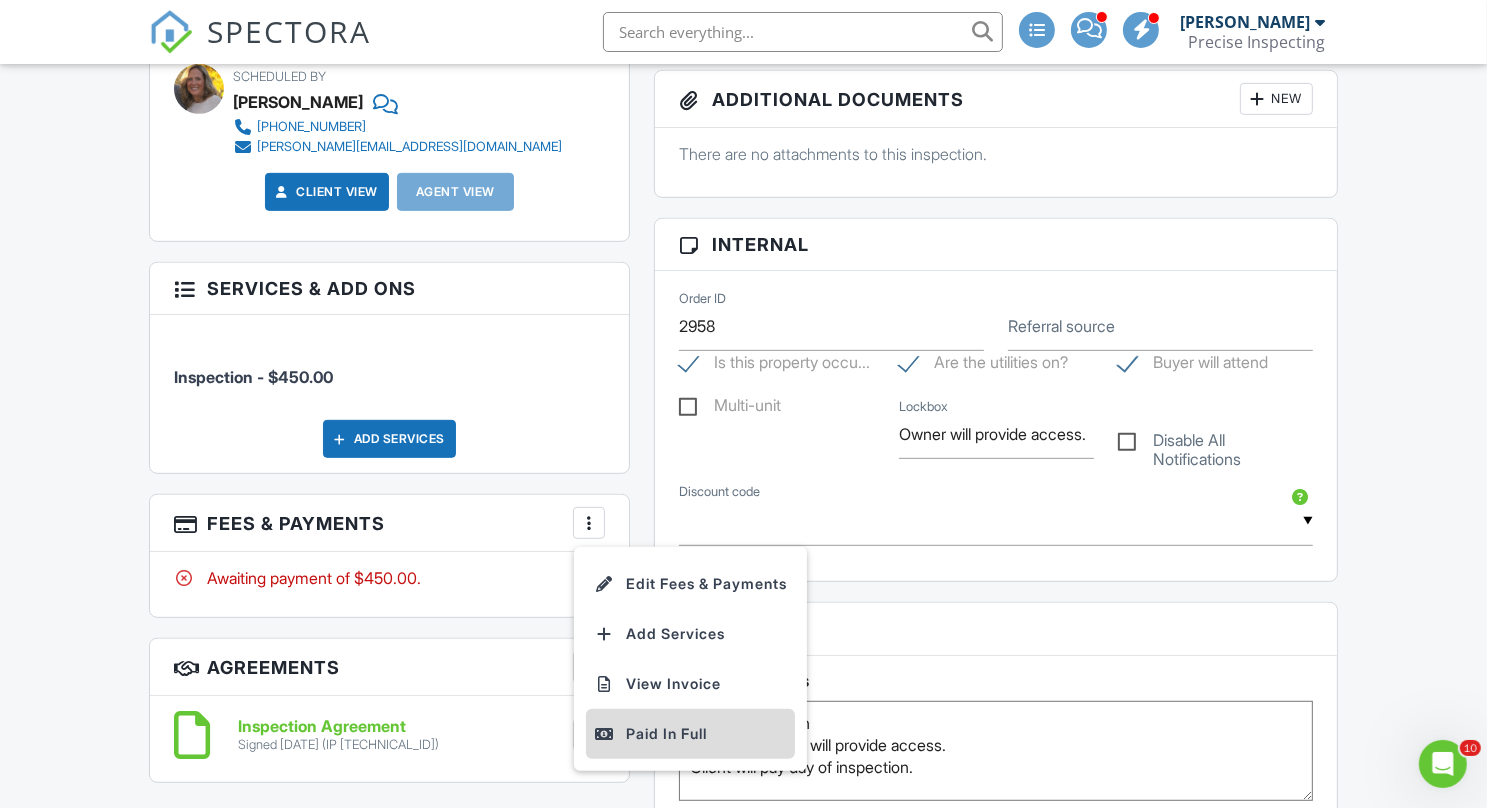 click at bounding box center (604, 734) 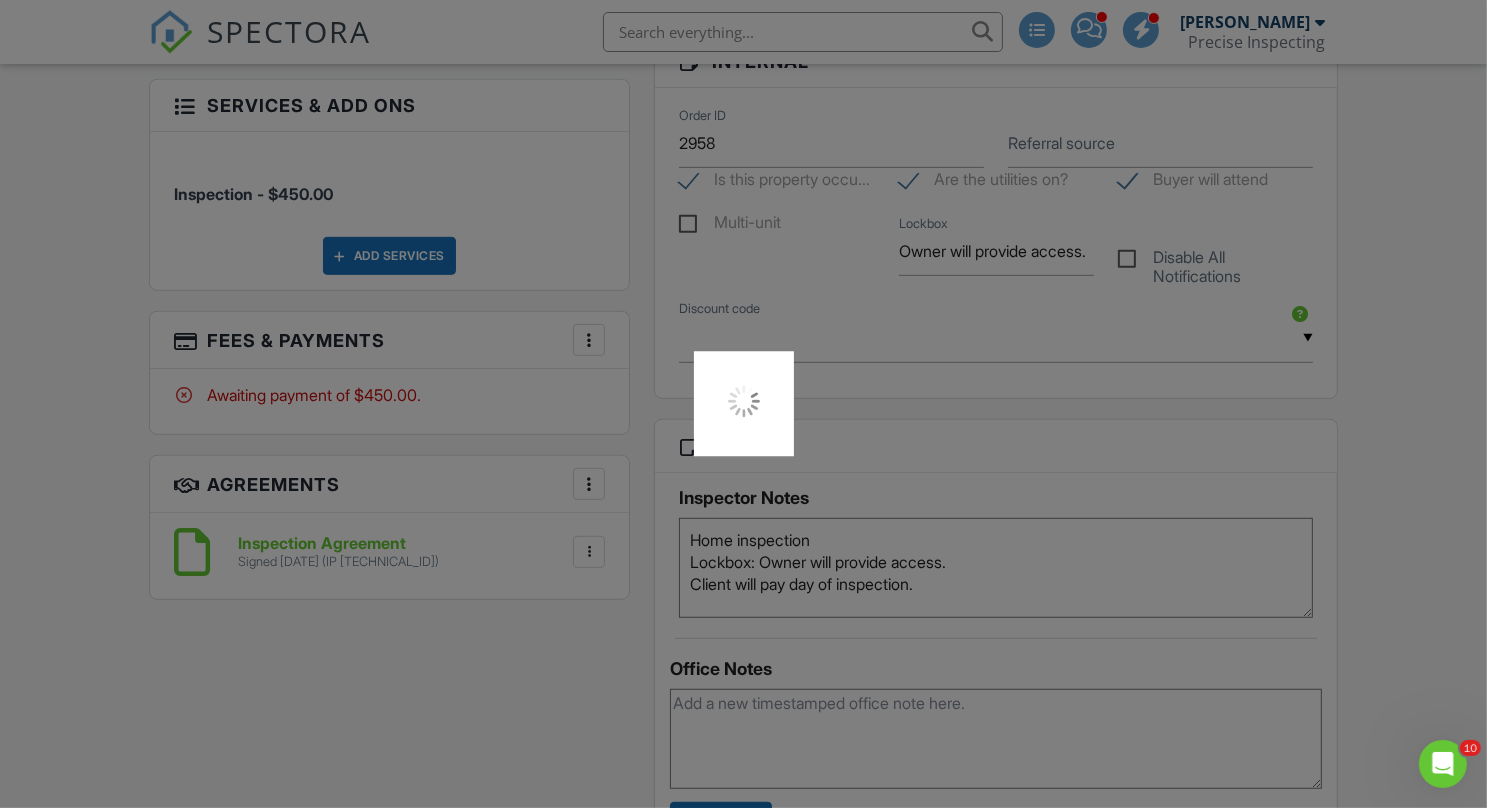 scroll, scrollTop: 1054, scrollLeft: 0, axis: vertical 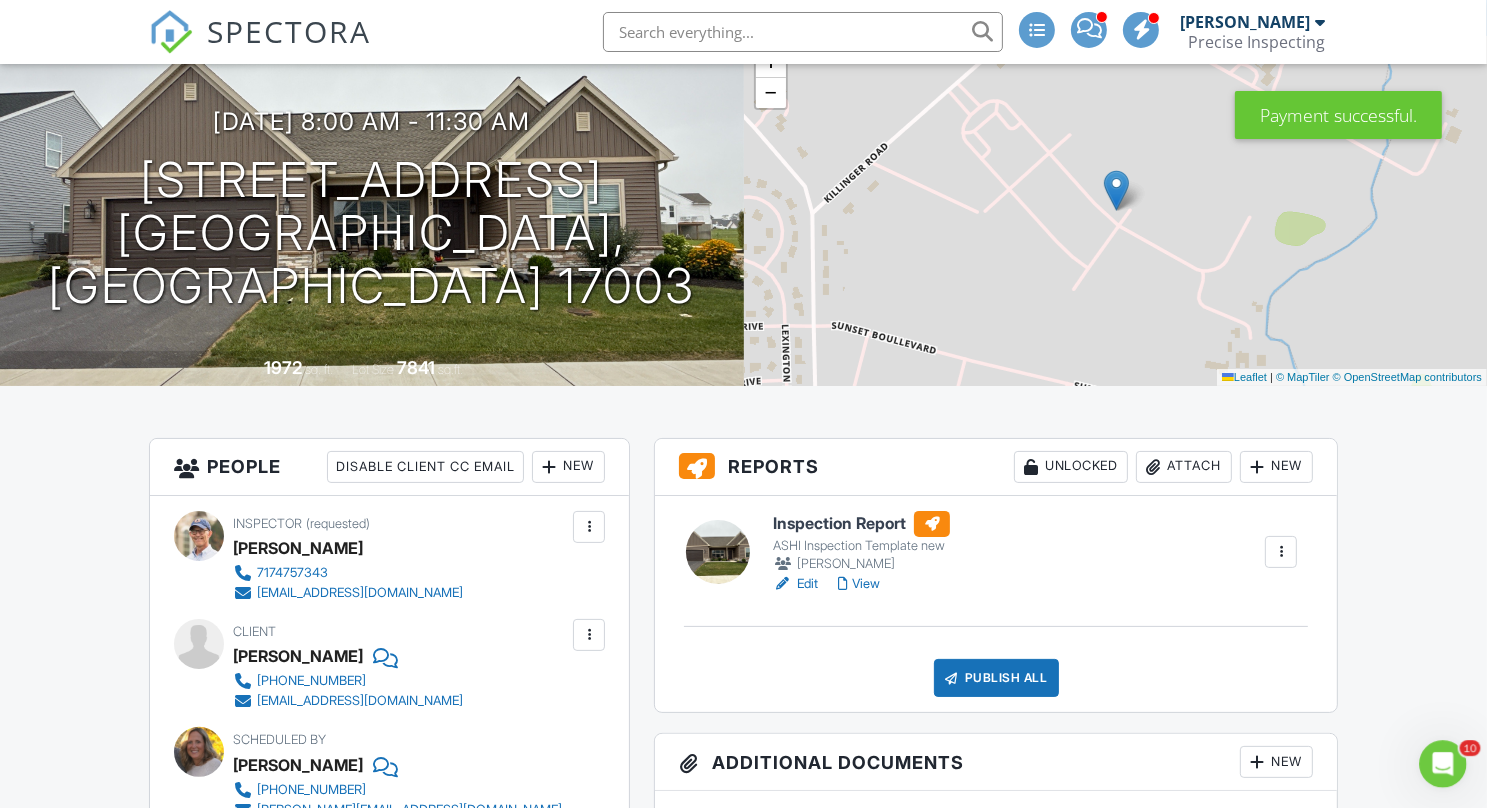 click on "View" at bounding box center [859, 584] 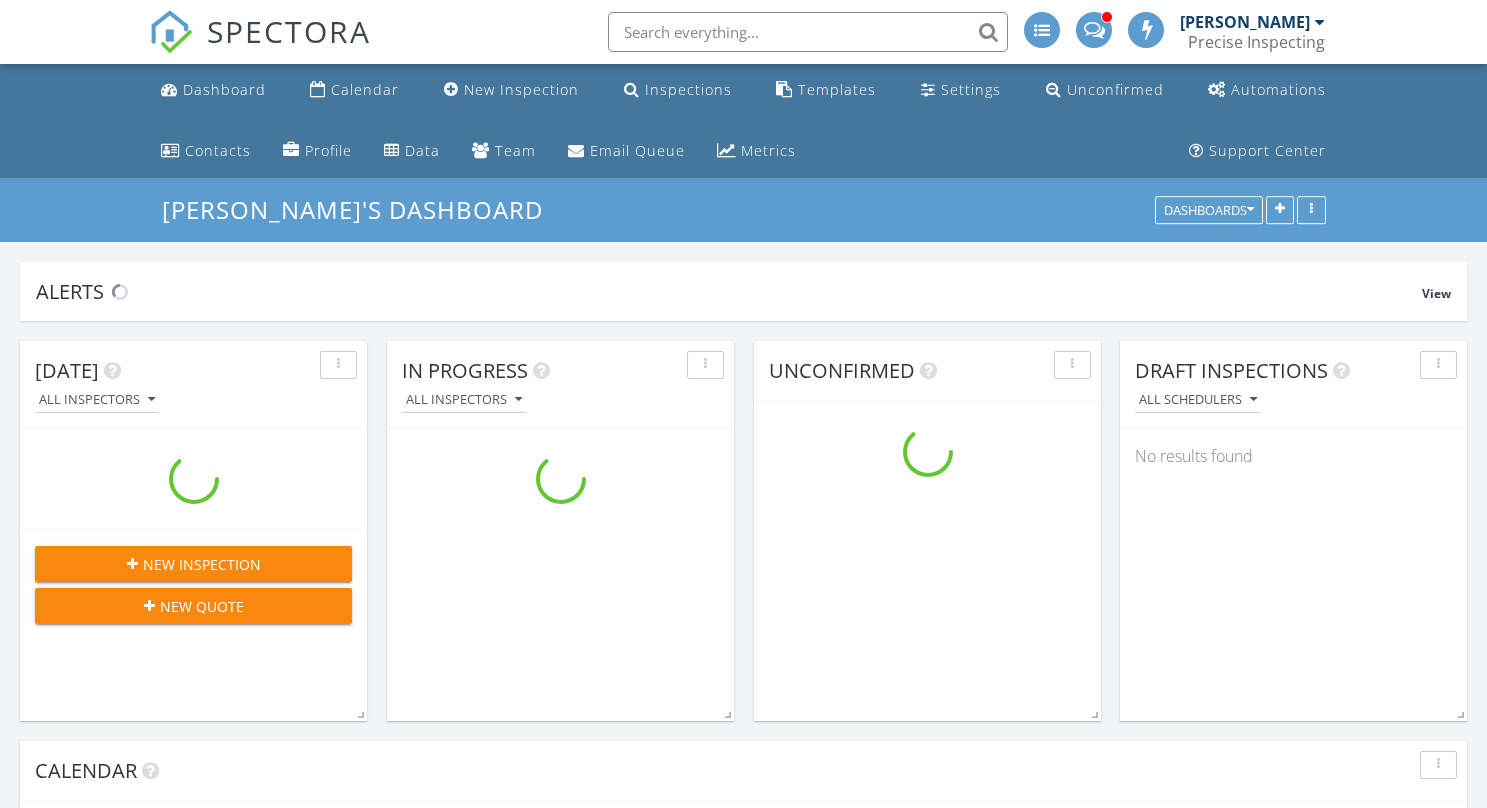 scroll, scrollTop: 0, scrollLeft: 0, axis: both 